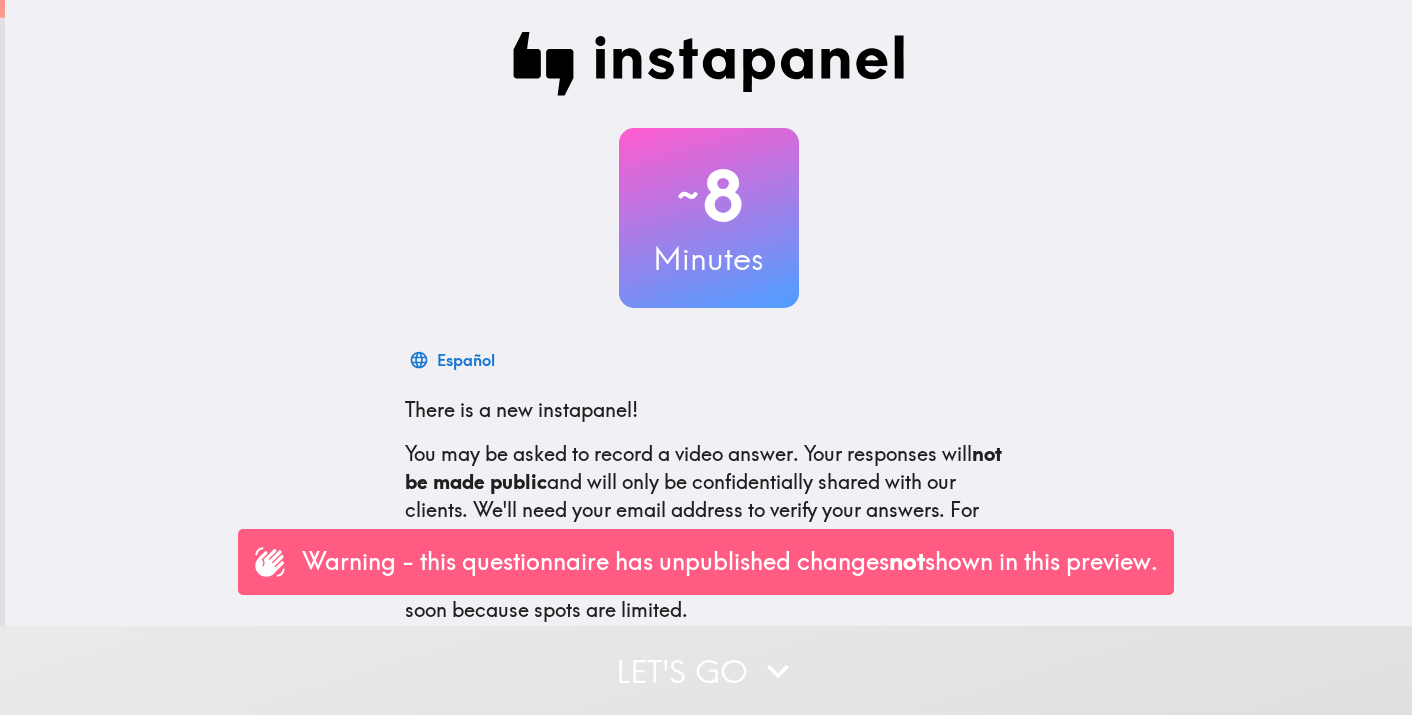 scroll, scrollTop: 0, scrollLeft: 0, axis: both 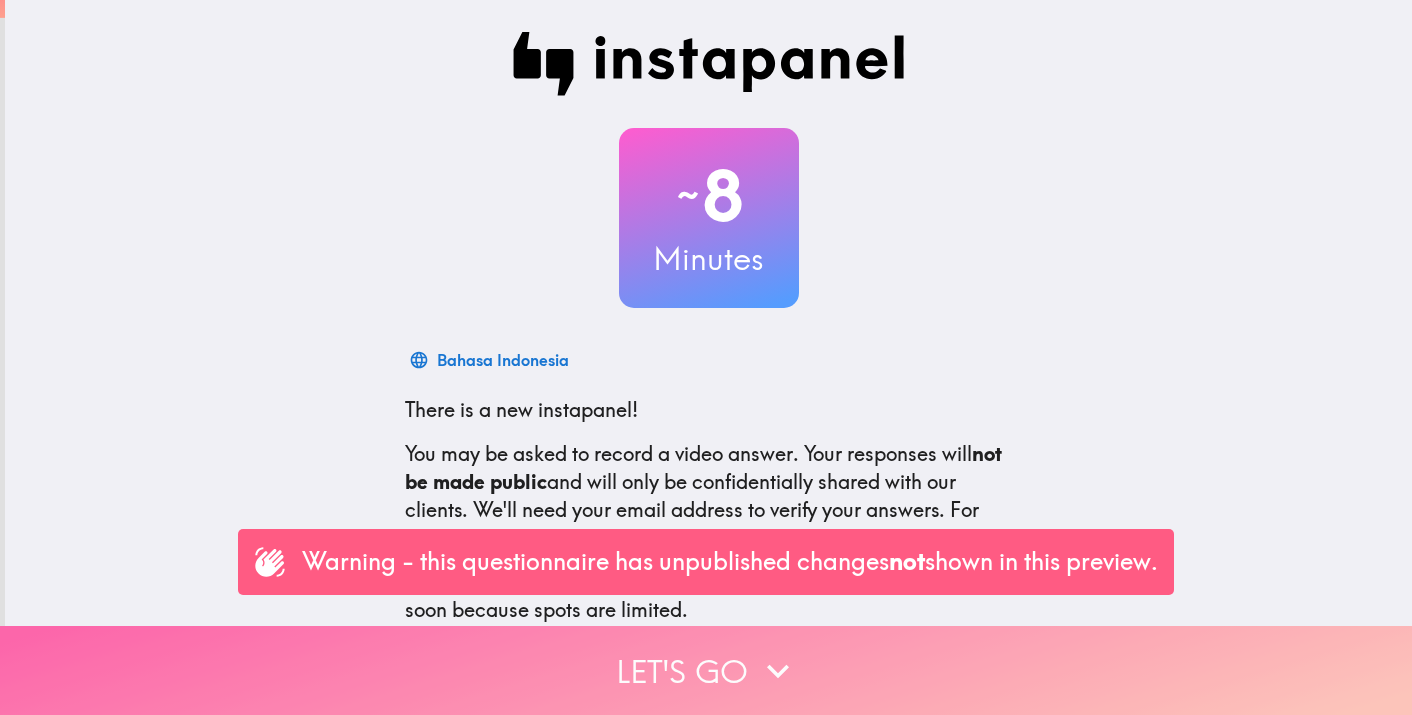 click on "Let's go" at bounding box center [706, 670] 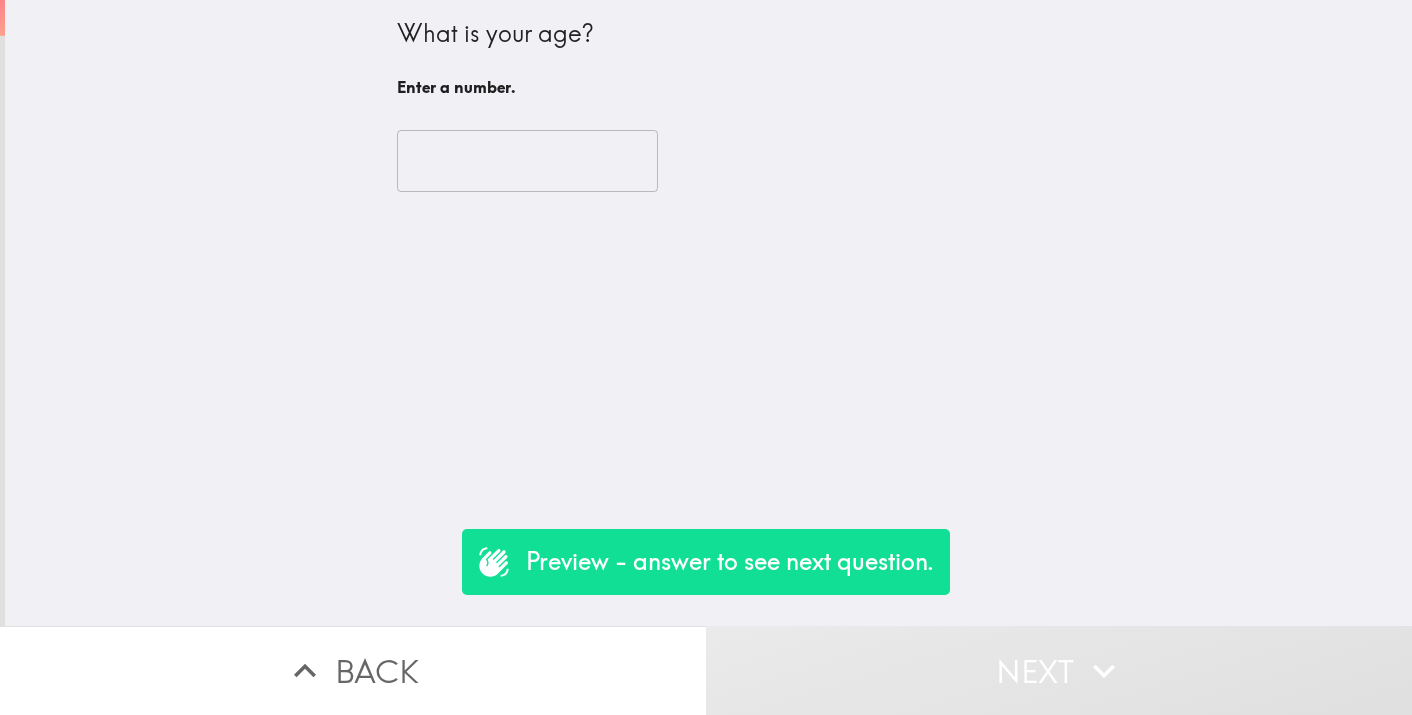 click on "​" at bounding box center (709, 161) 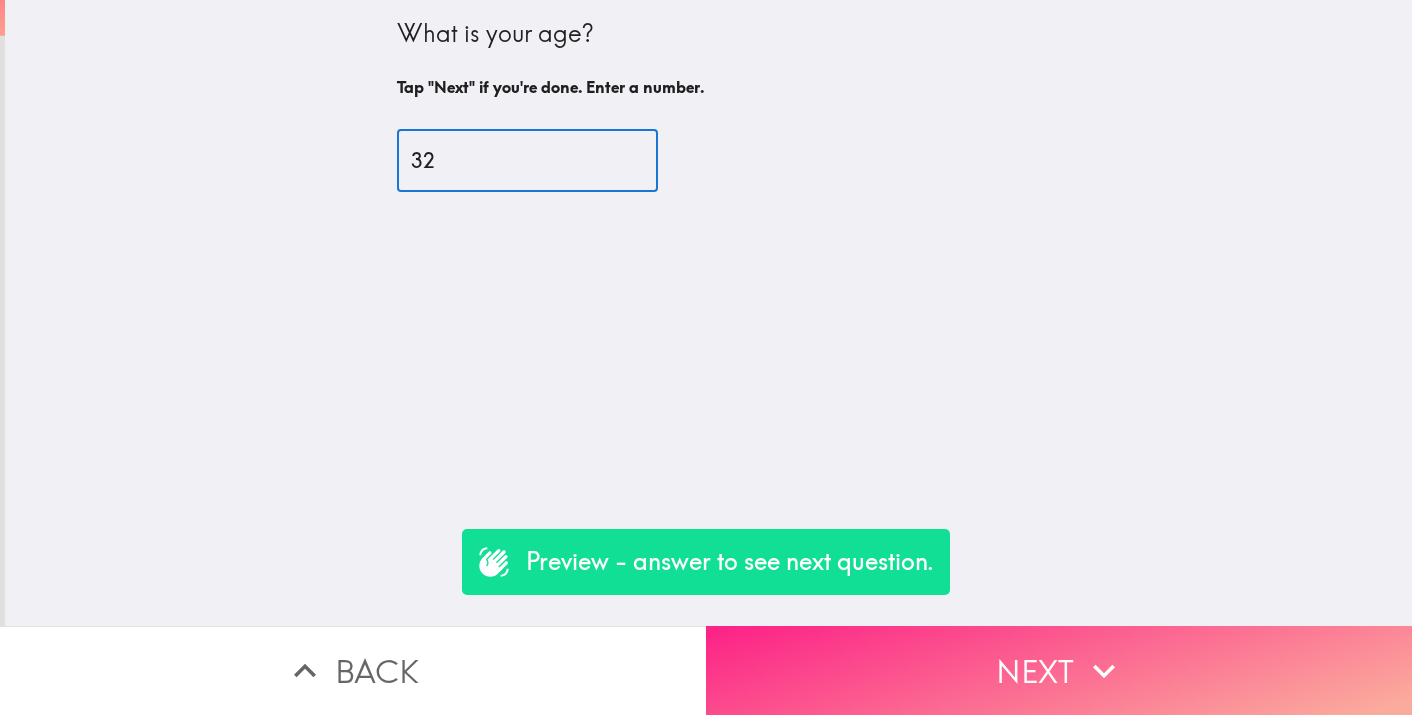 type on "32" 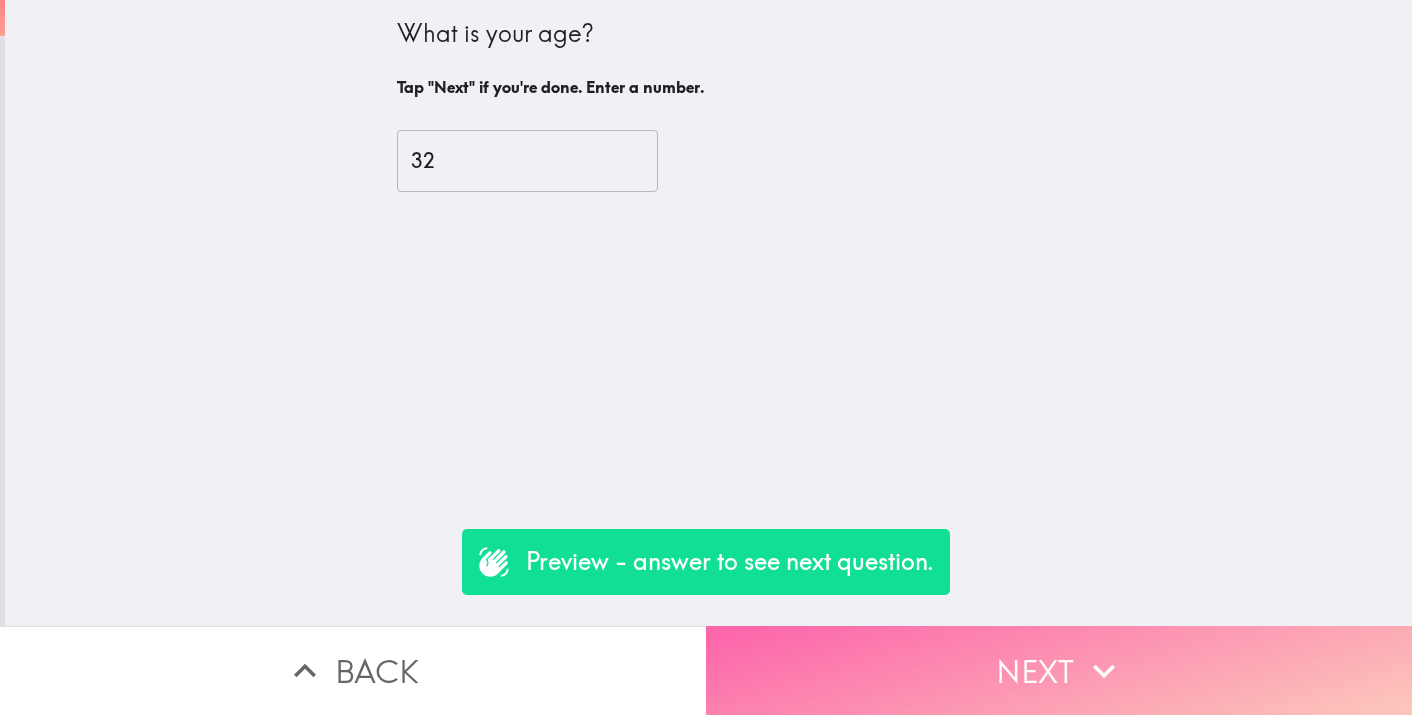 click on "Next" at bounding box center (1059, 670) 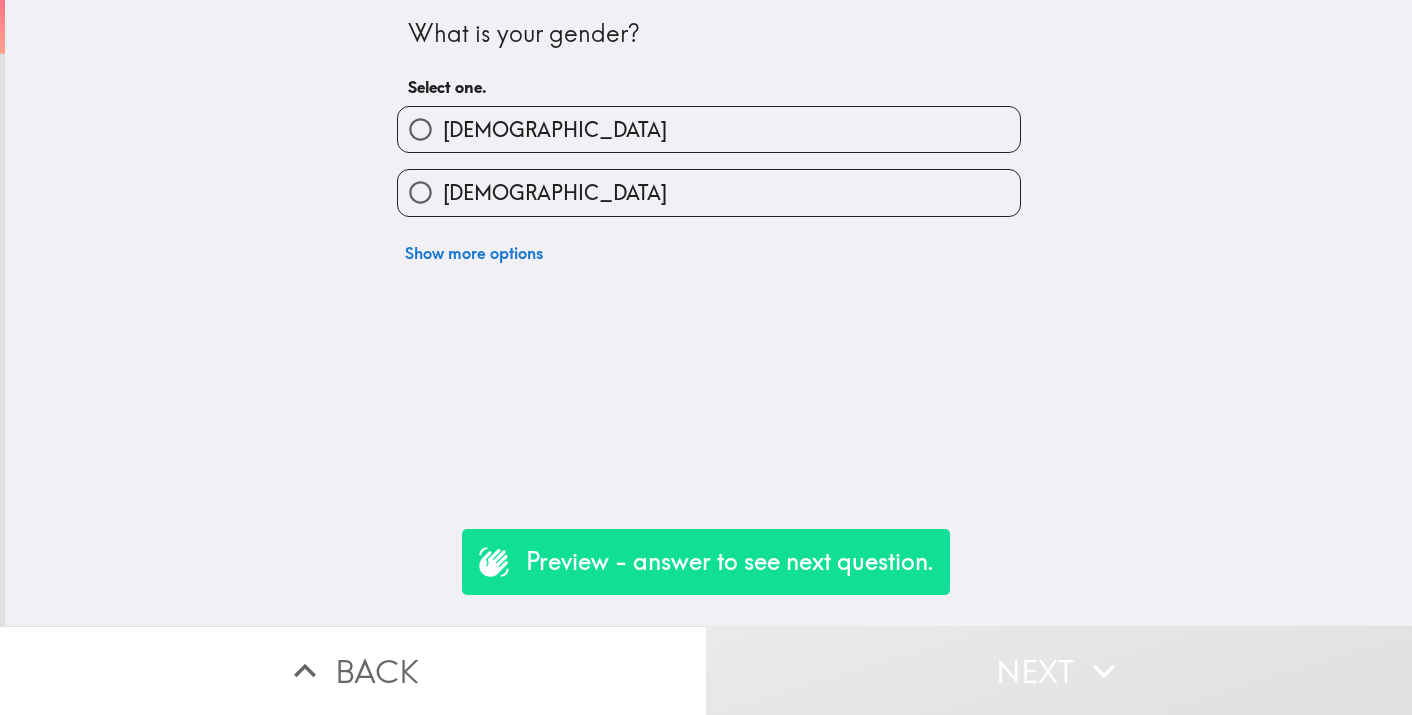 click on "[DEMOGRAPHIC_DATA]" at bounding box center [709, 192] 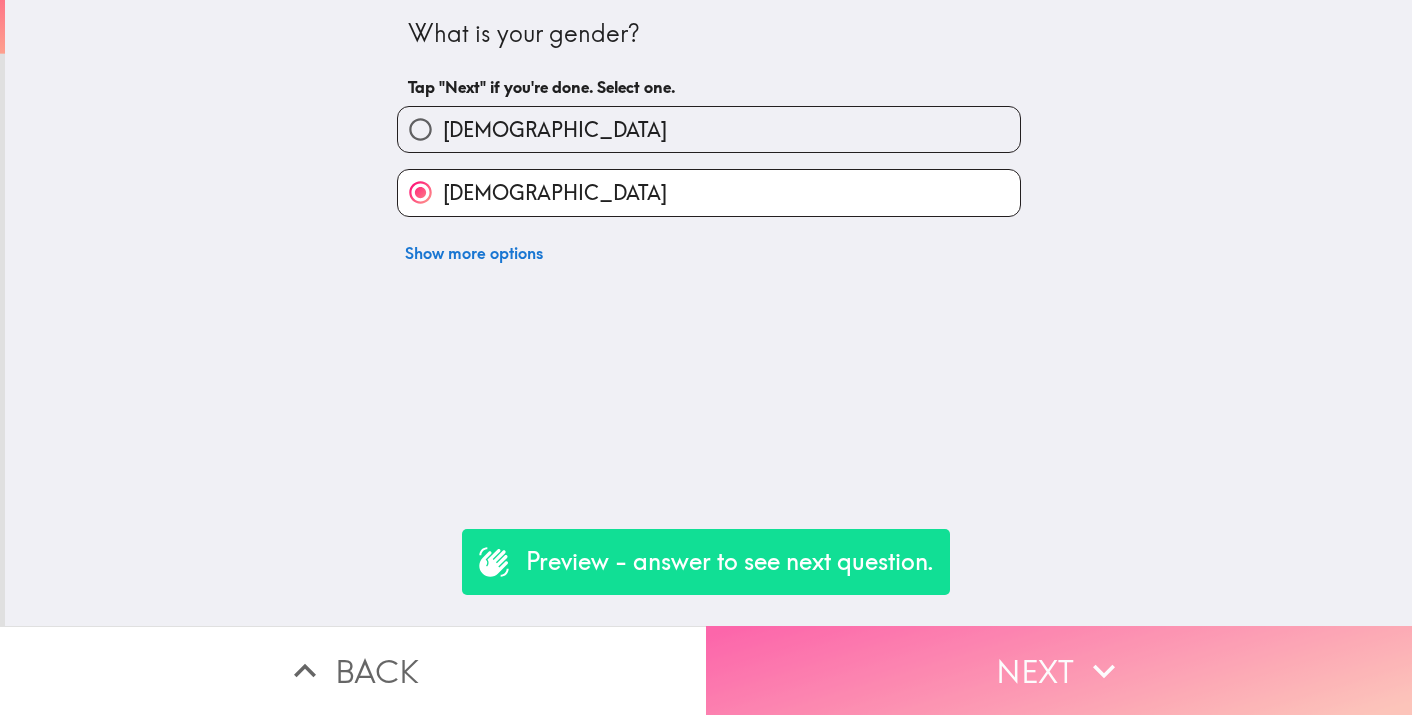 click on "Next" at bounding box center [1059, 670] 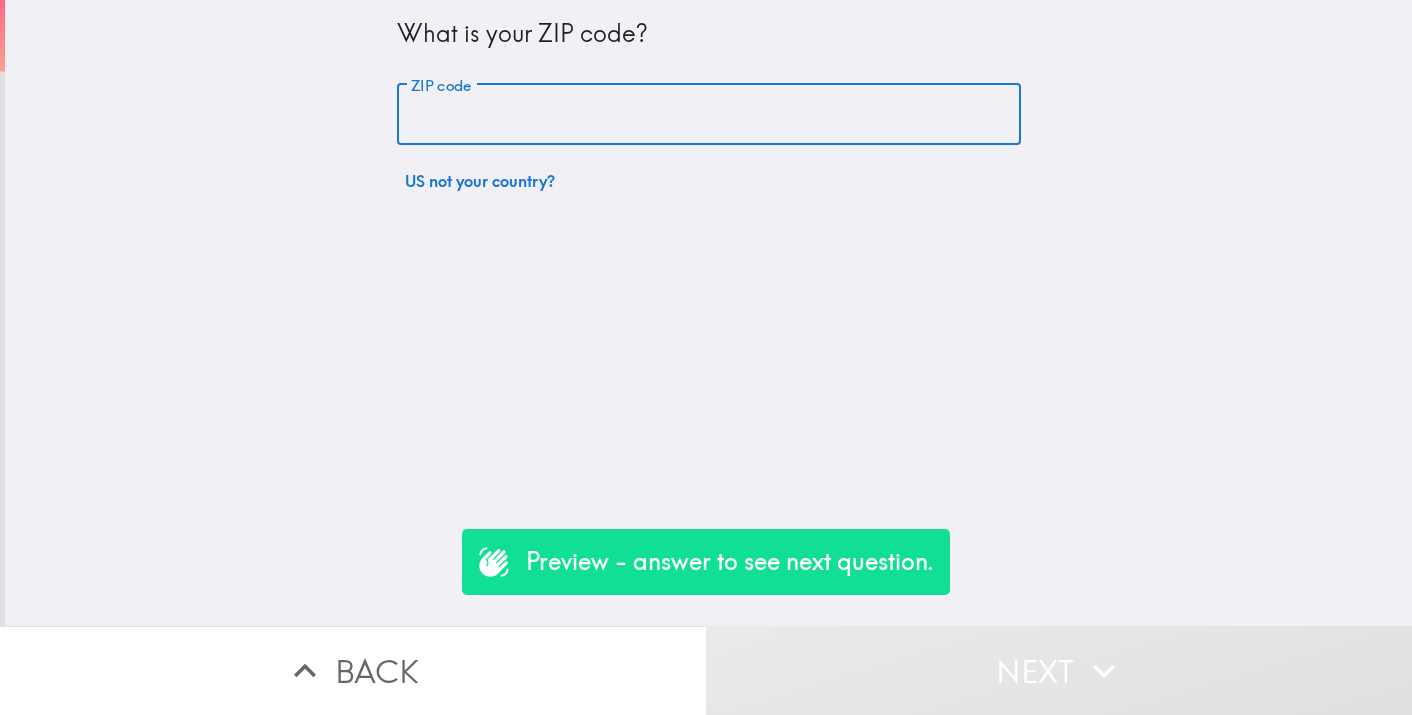 click on "ZIP code" at bounding box center (709, 115) 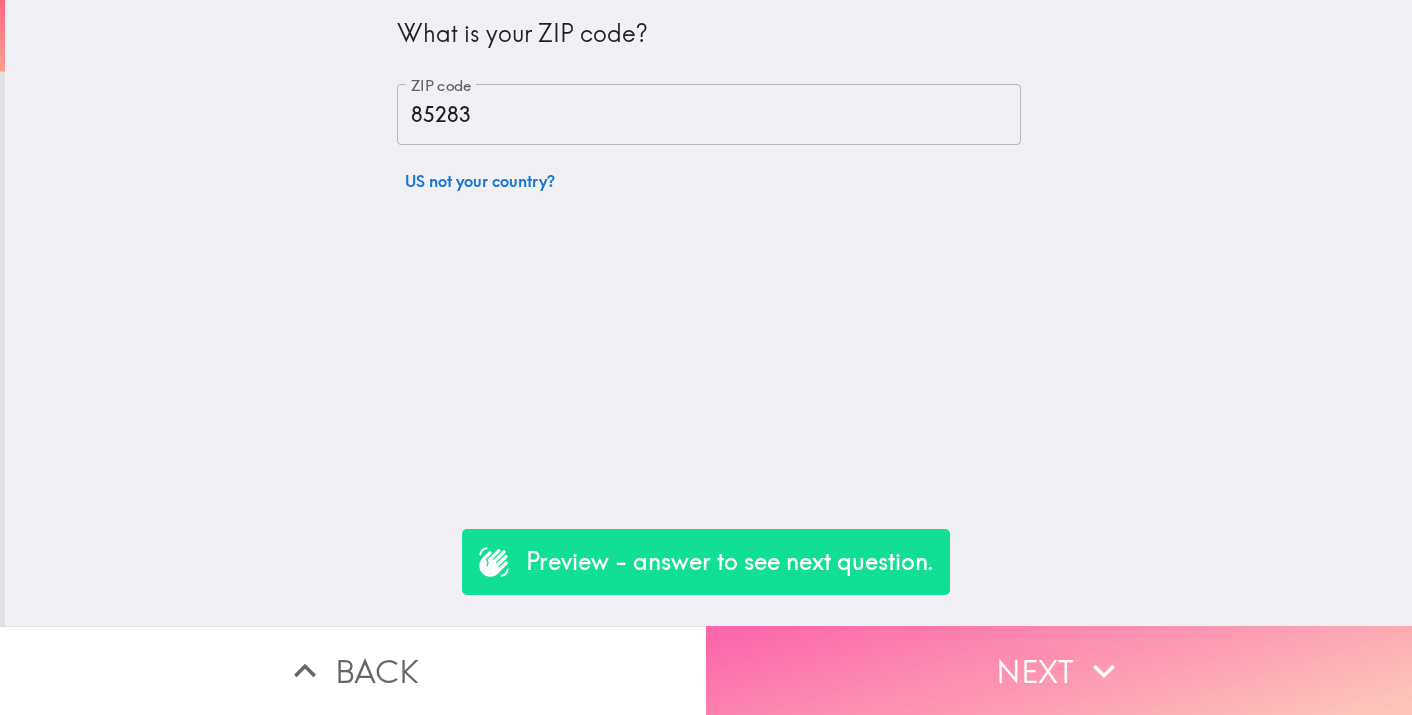 click on "Next" at bounding box center (1059, 670) 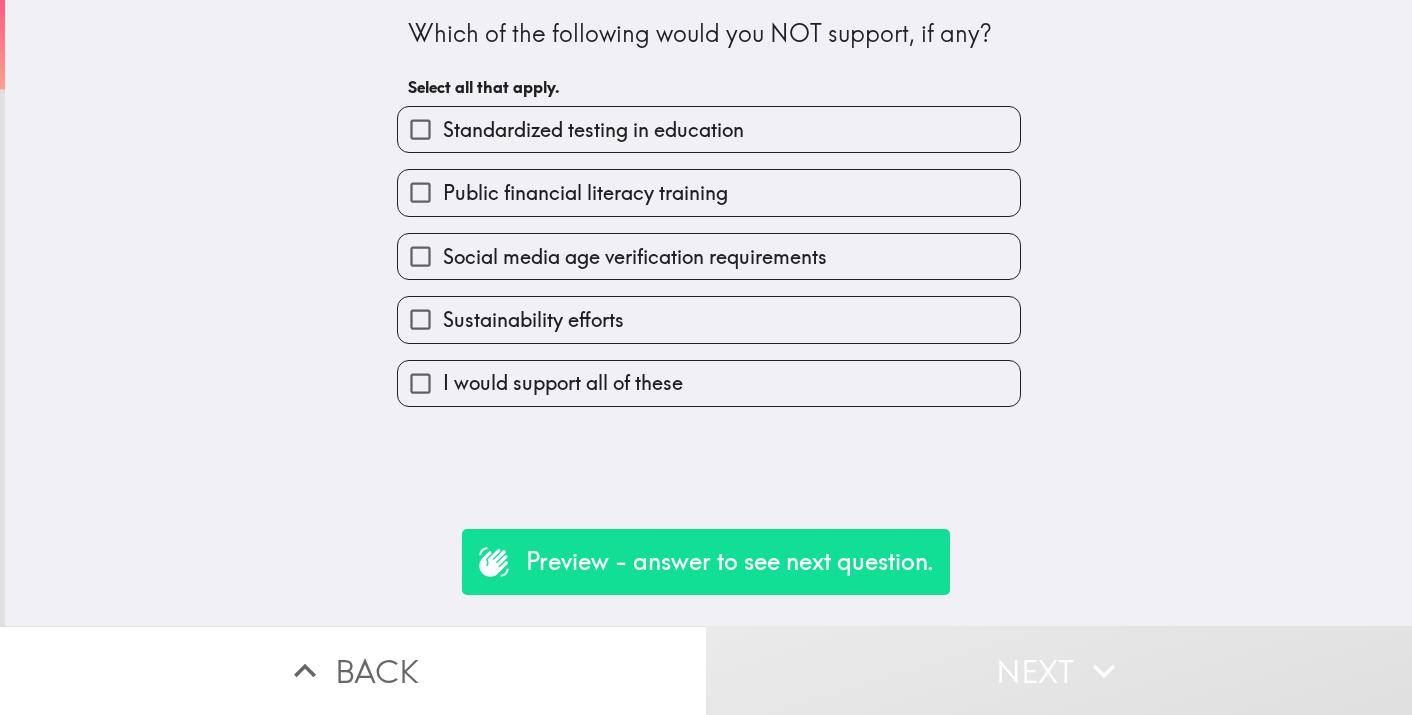 click on "I would support all of these" at bounding box center (709, 383) 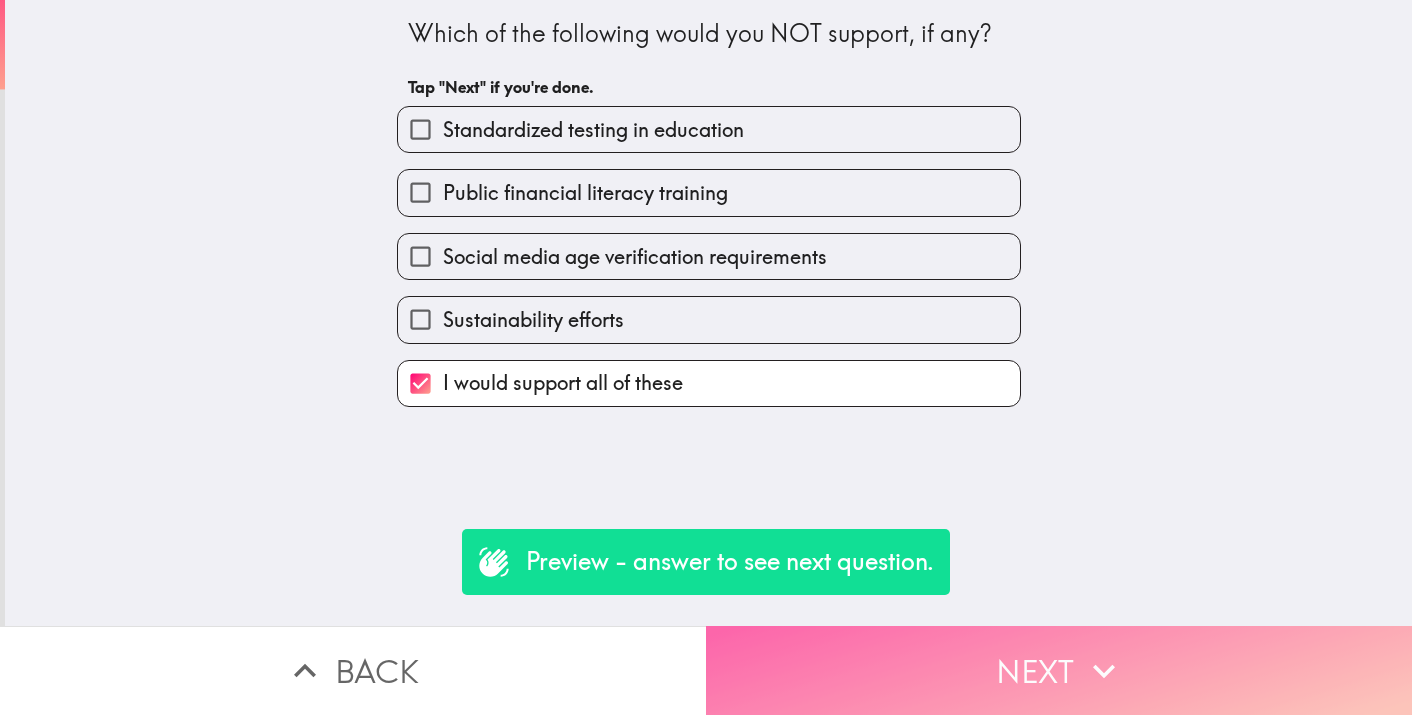 click on "Next" at bounding box center [1059, 670] 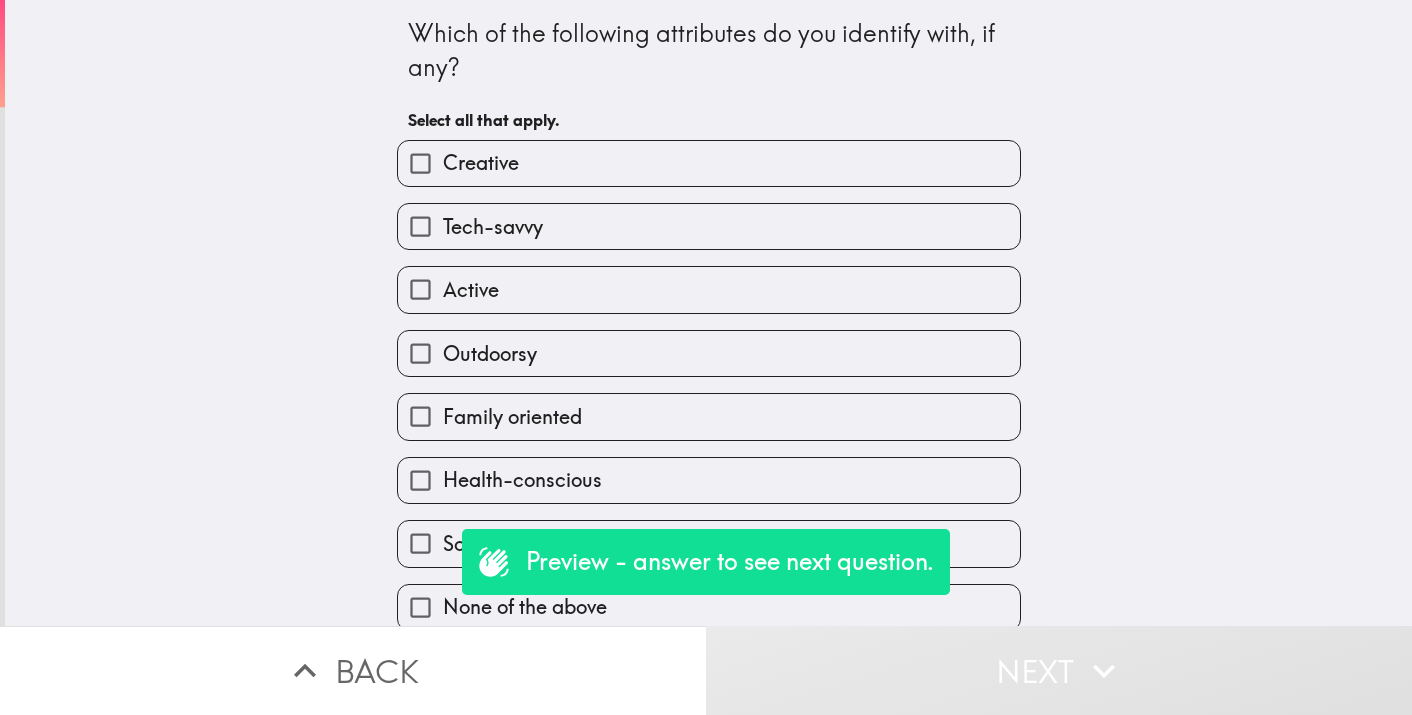 click on "Creative" at bounding box center [481, 163] 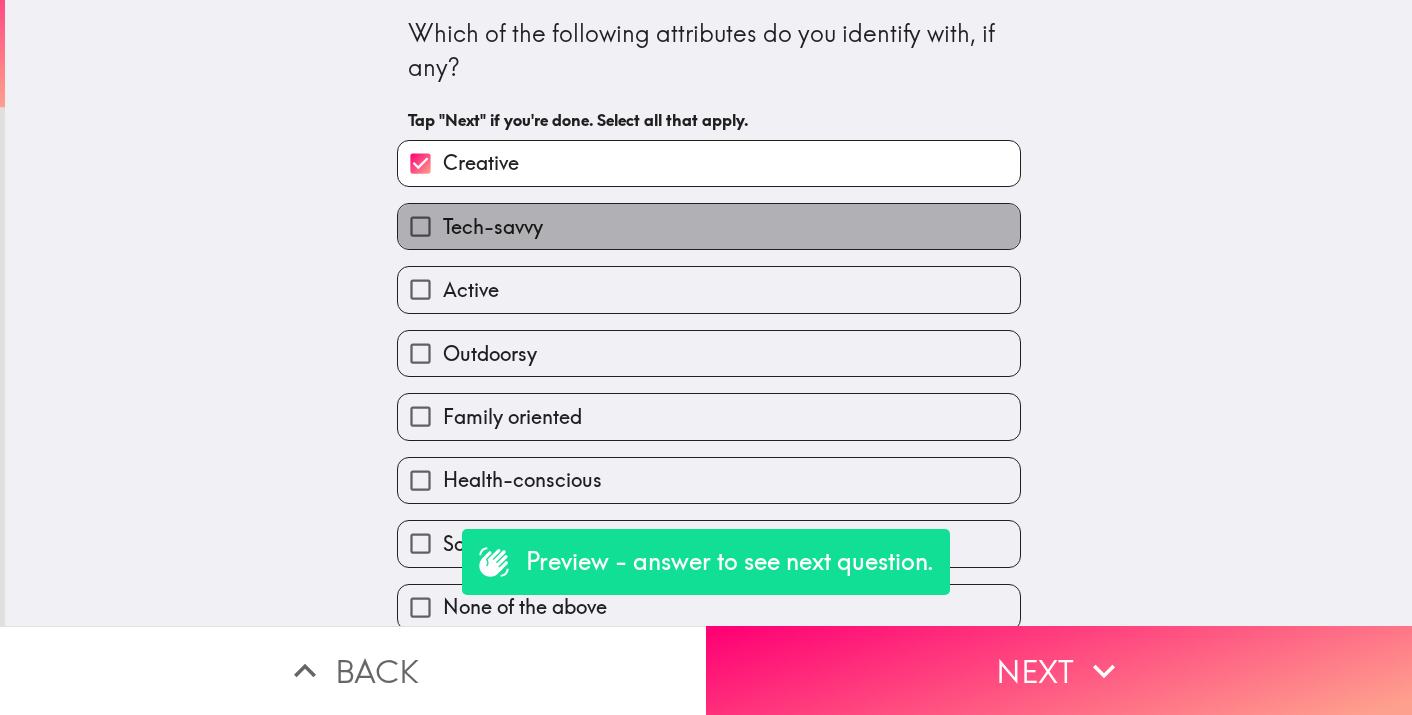click on "Tech-savvy" at bounding box center (493, 227) 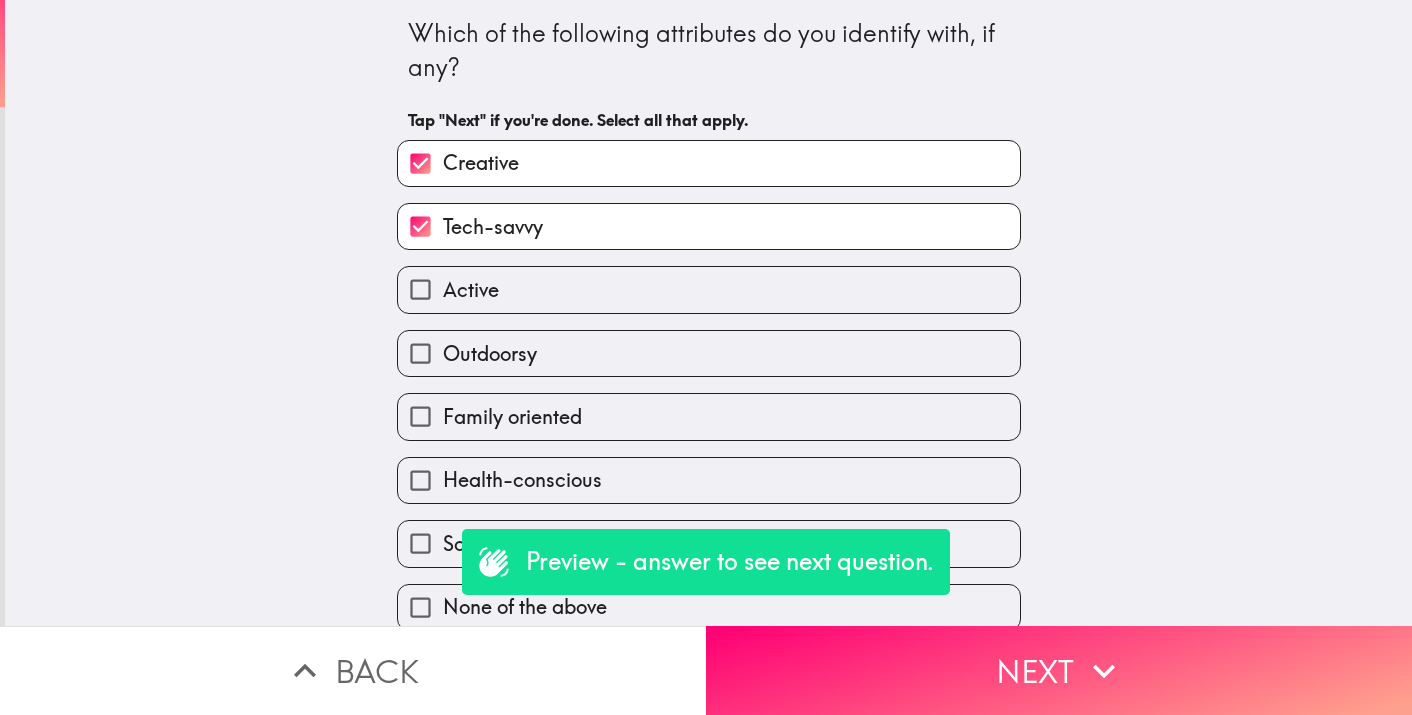 click on "Active" at bounding box center (709, 289) 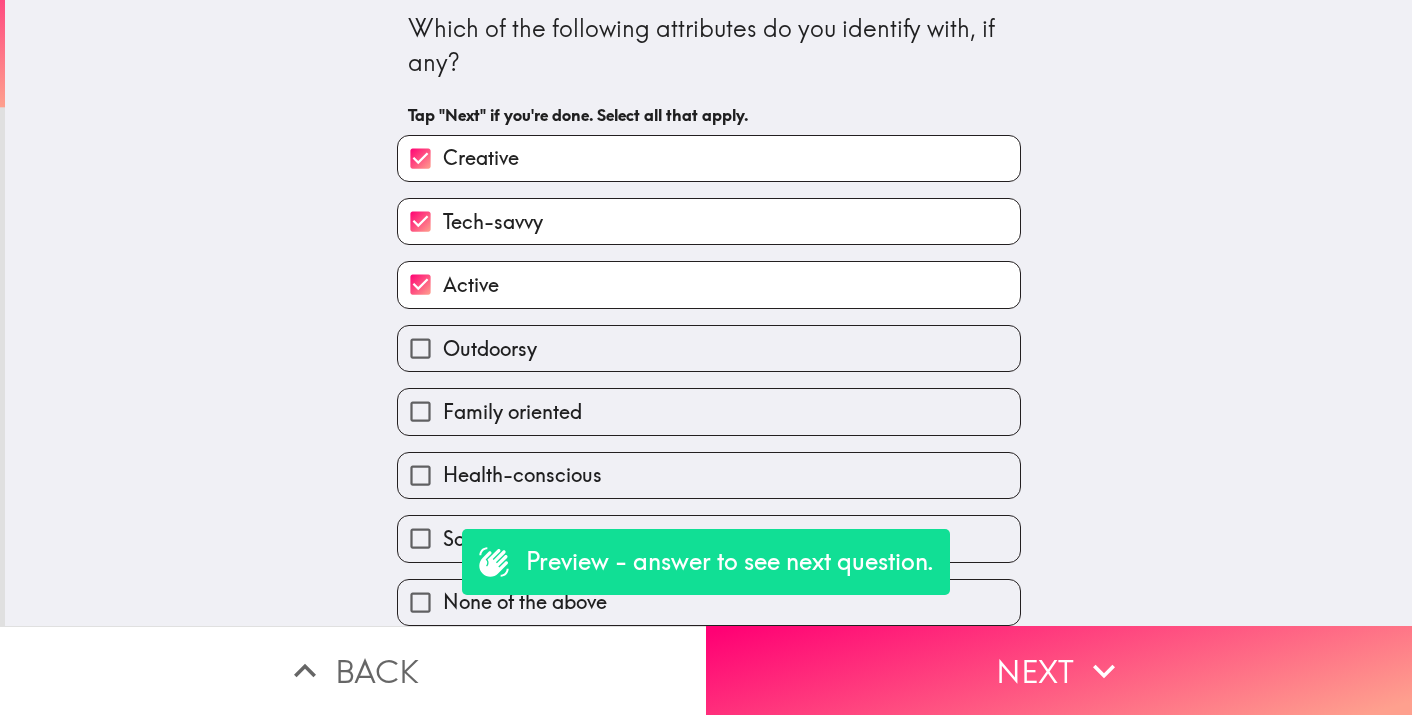 click on "Outdoorsy" at bounding box center [709, 348] 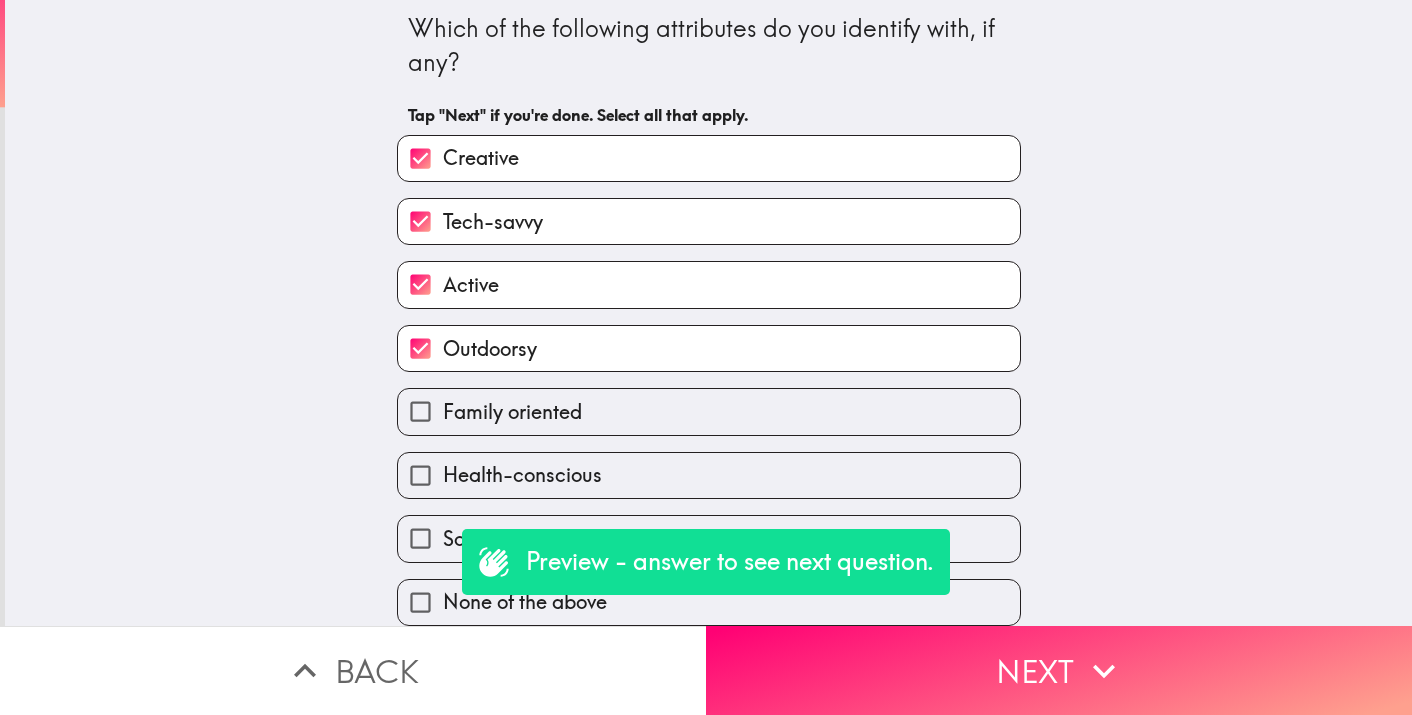 click on "Outdoorsy" at bounding box center (709, 348) 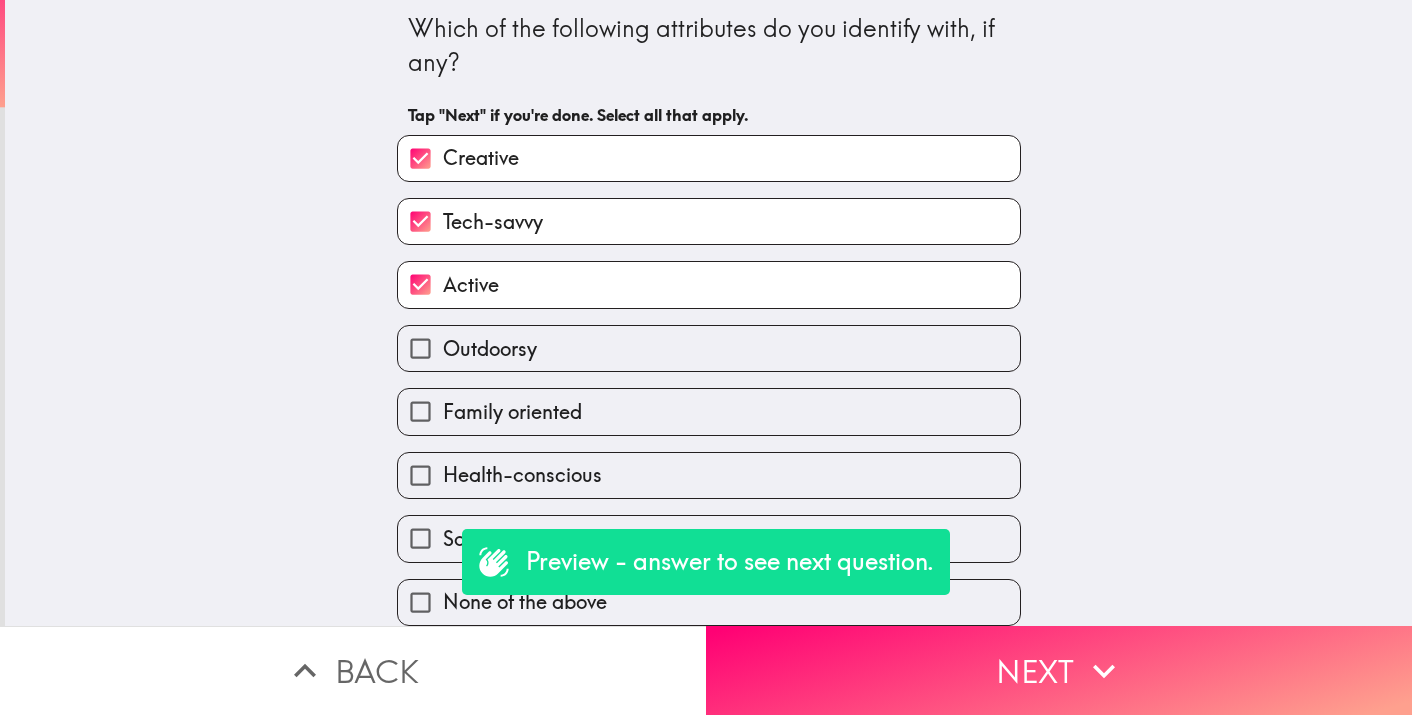 click on "Outdoorsy" at bounding box center (709, 348) 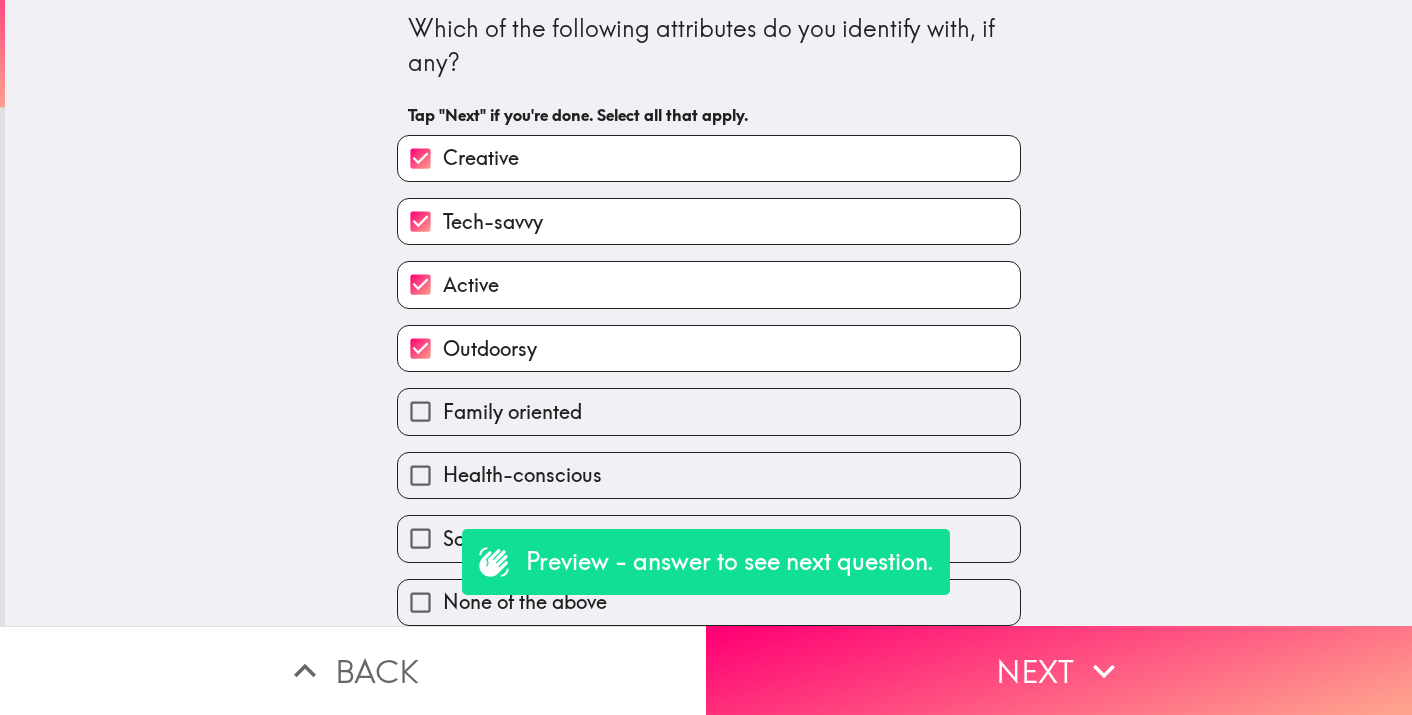 click on "Family oriented" at bounding box center (512, 412) 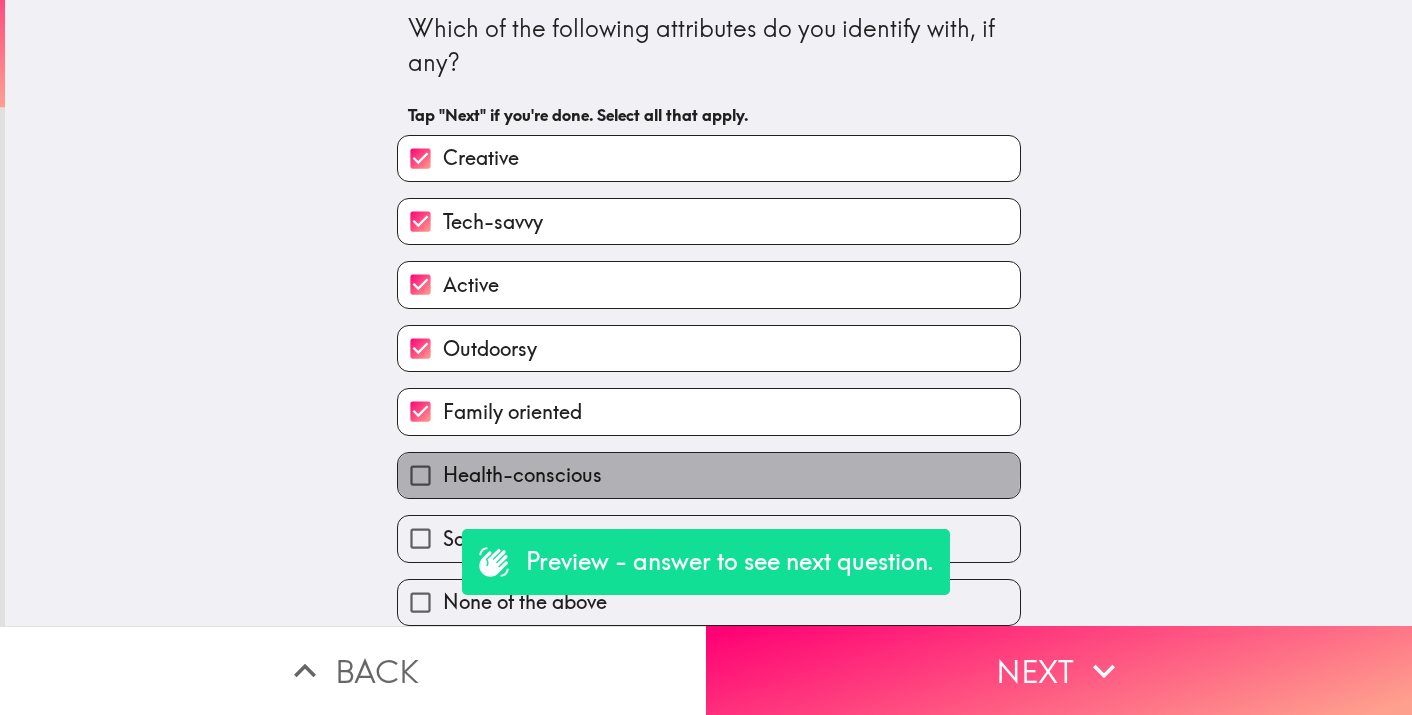click on "Health-conscious" at bounding box center [522, 475] 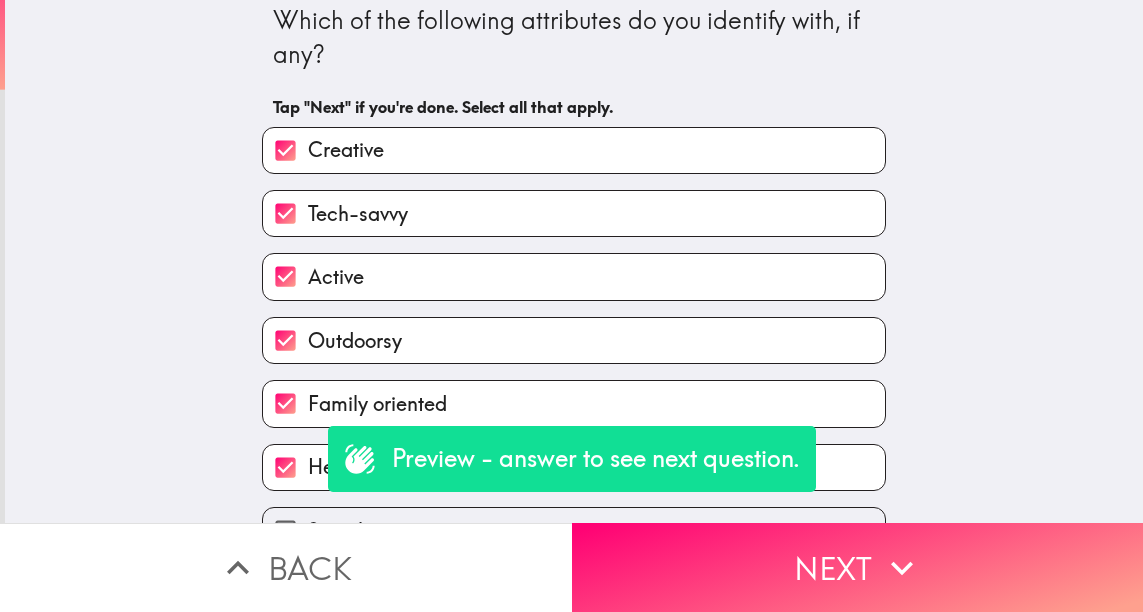 scroll, scrollTop: 116, scrollLeft: 0, axis: vertical 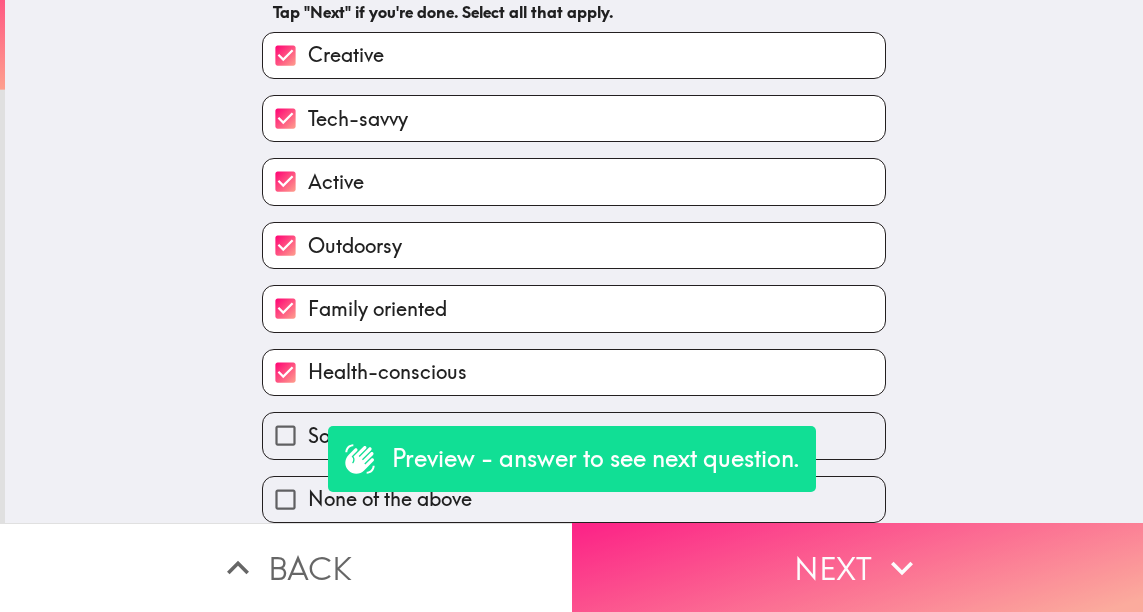 click on "Next" at bounding box center [858, 567] 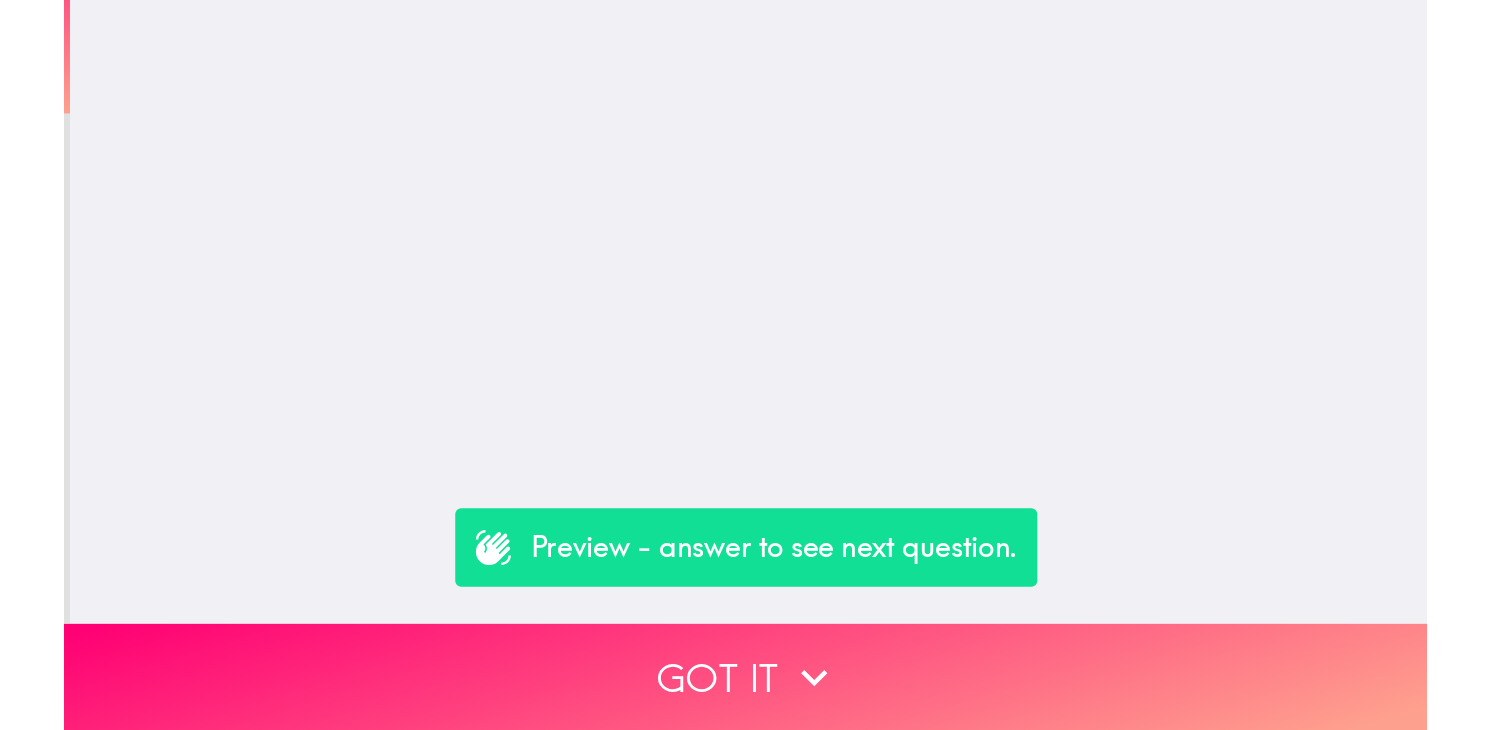 scroll, scrollTop: 0, scrollLeft: 0, axis: both 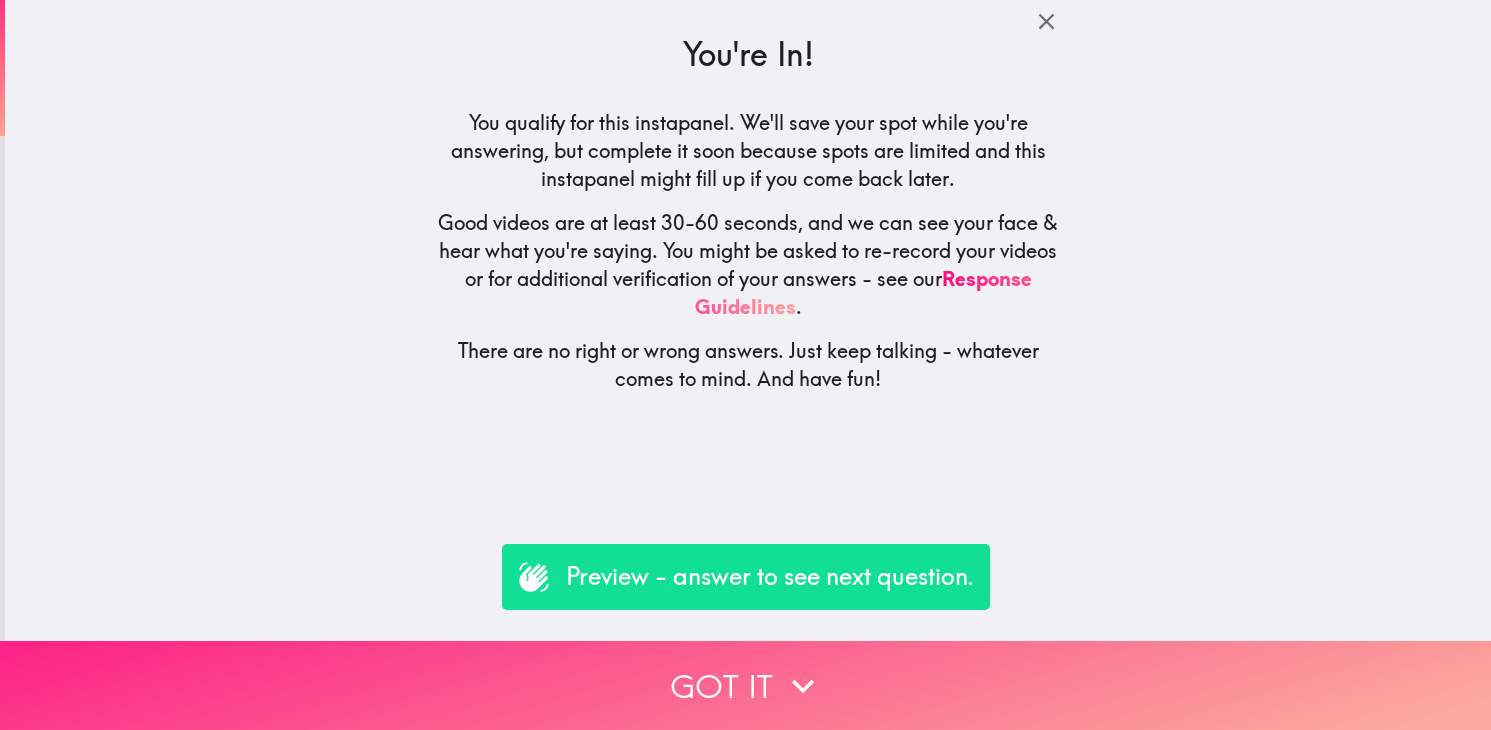 click on "Got it" at bounding box center (745, 685) 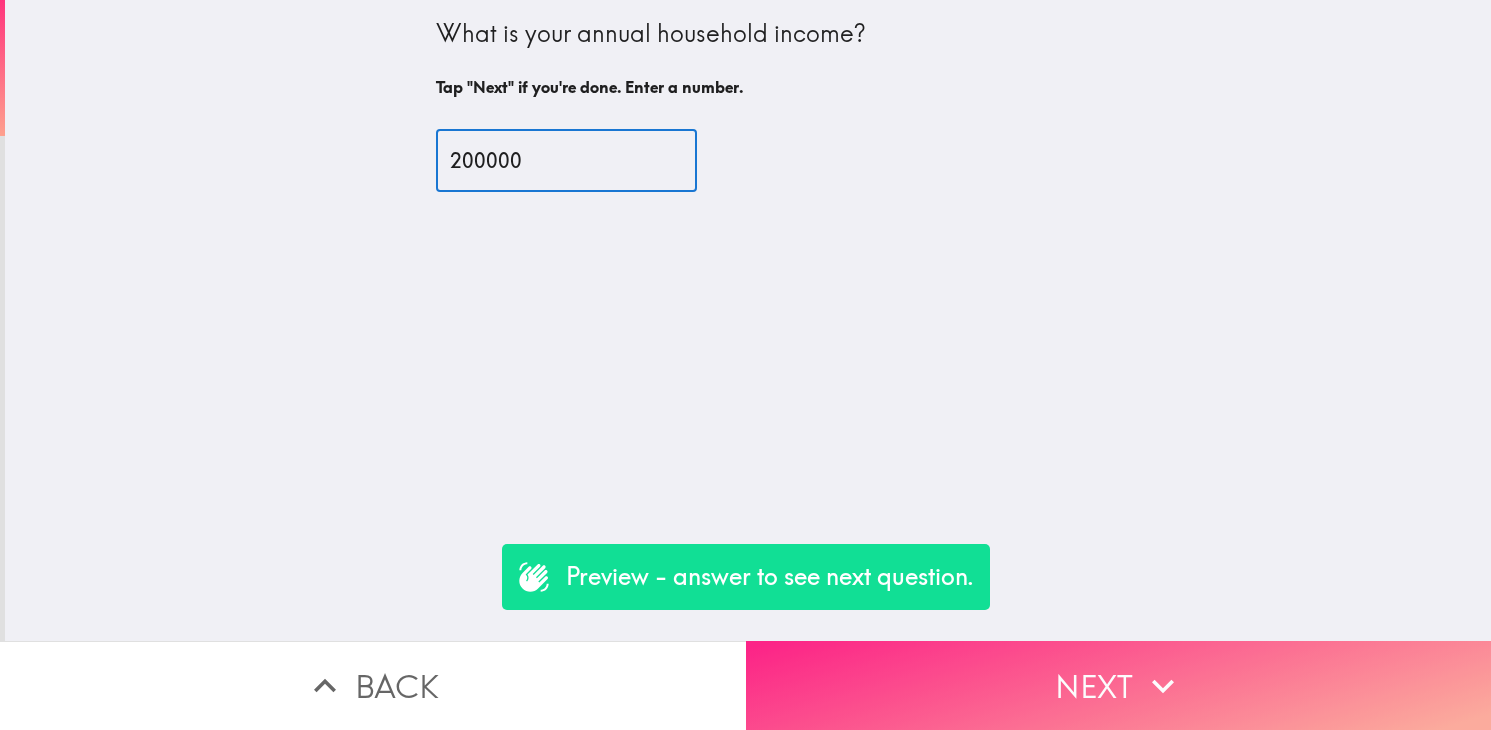 type on "200000" 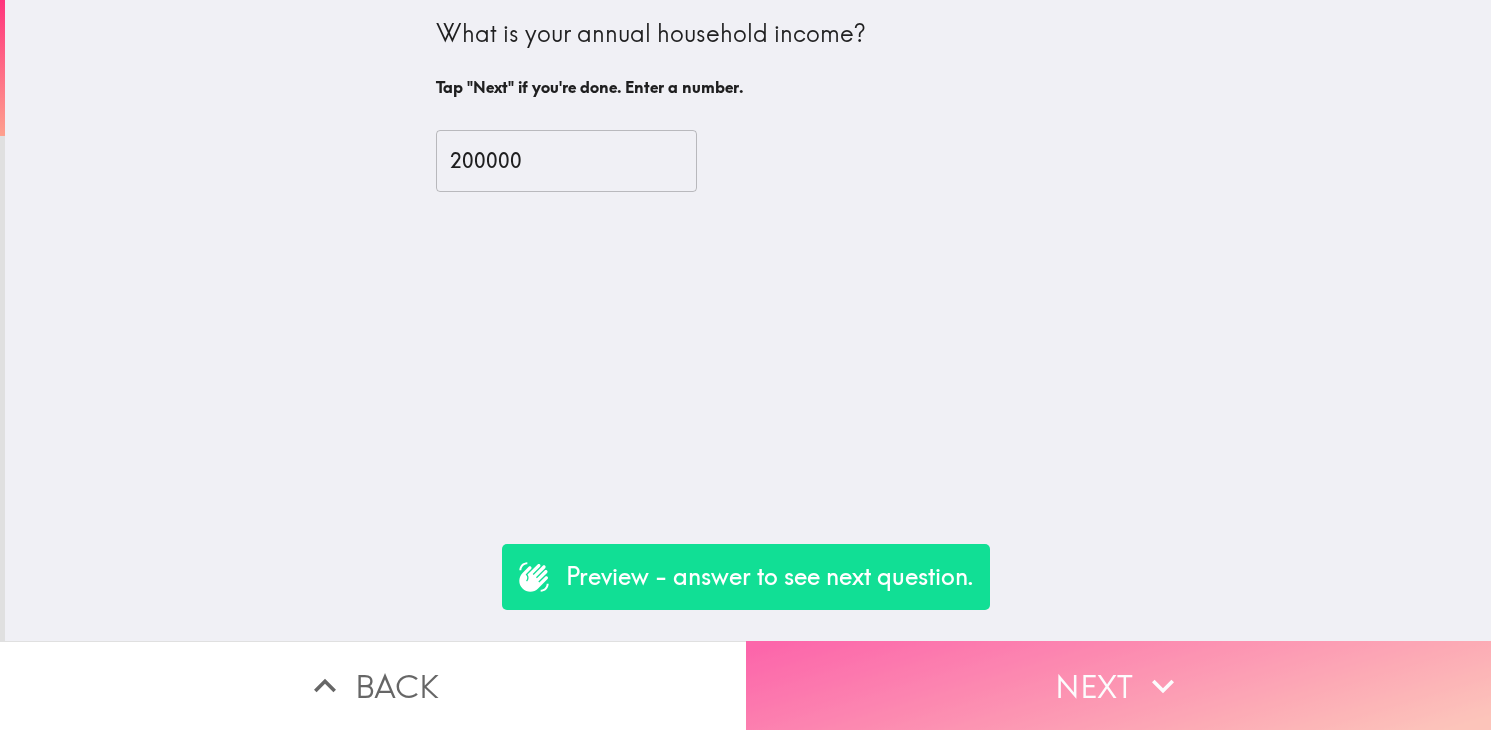 click on "Next" at bounding box center [1119, 685] 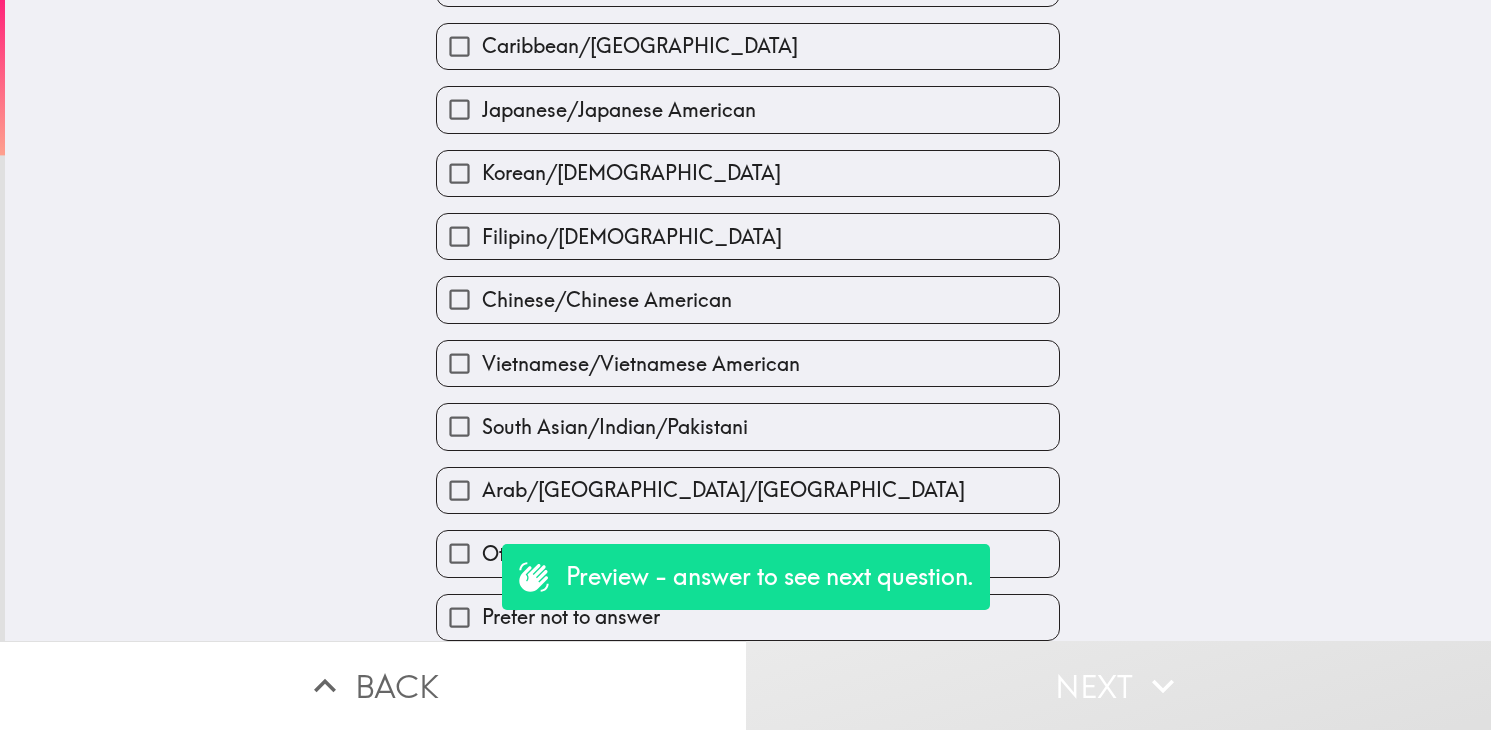 scroll, scrollTop: 0, scrollLeft: 0, axis: both 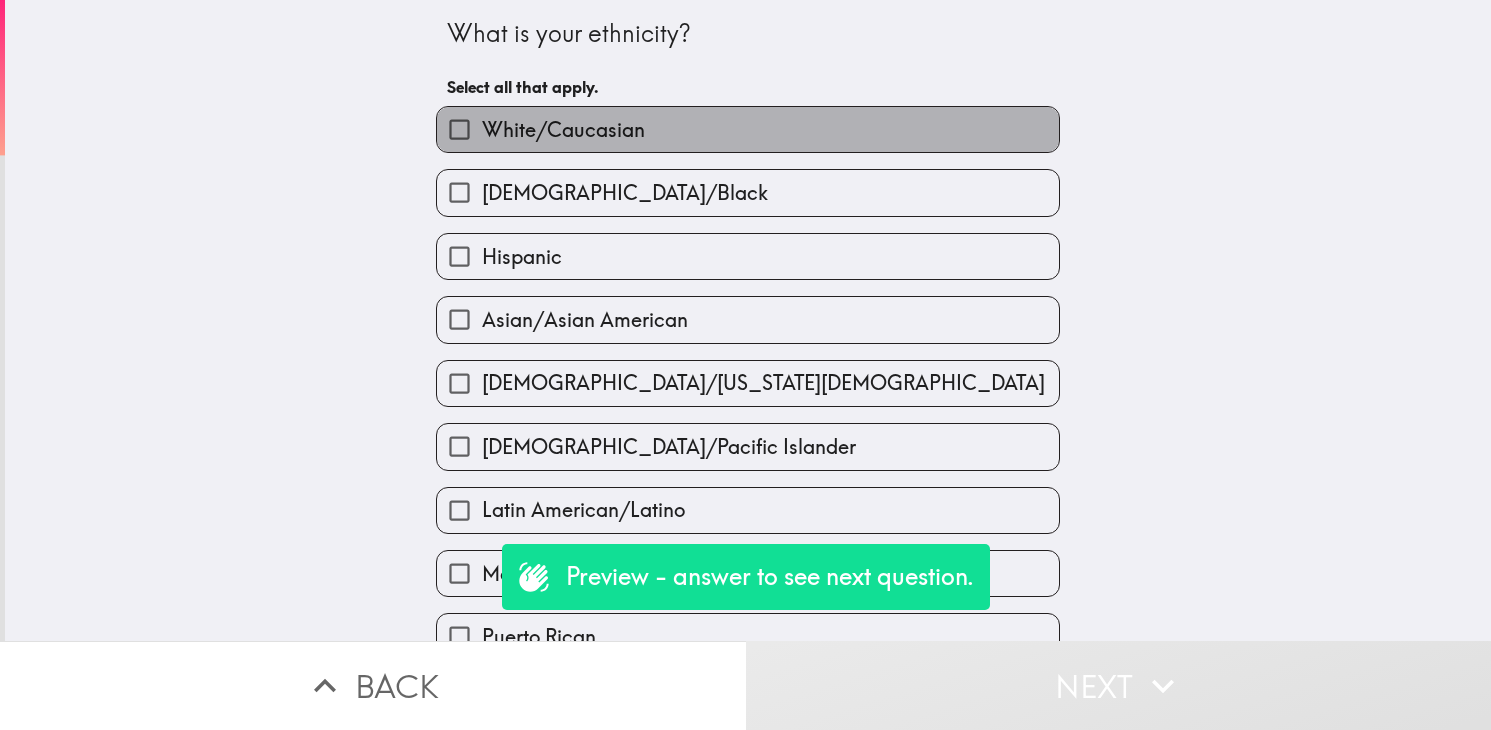 click on "White/Caucasian" at bounding box center [748, 129] 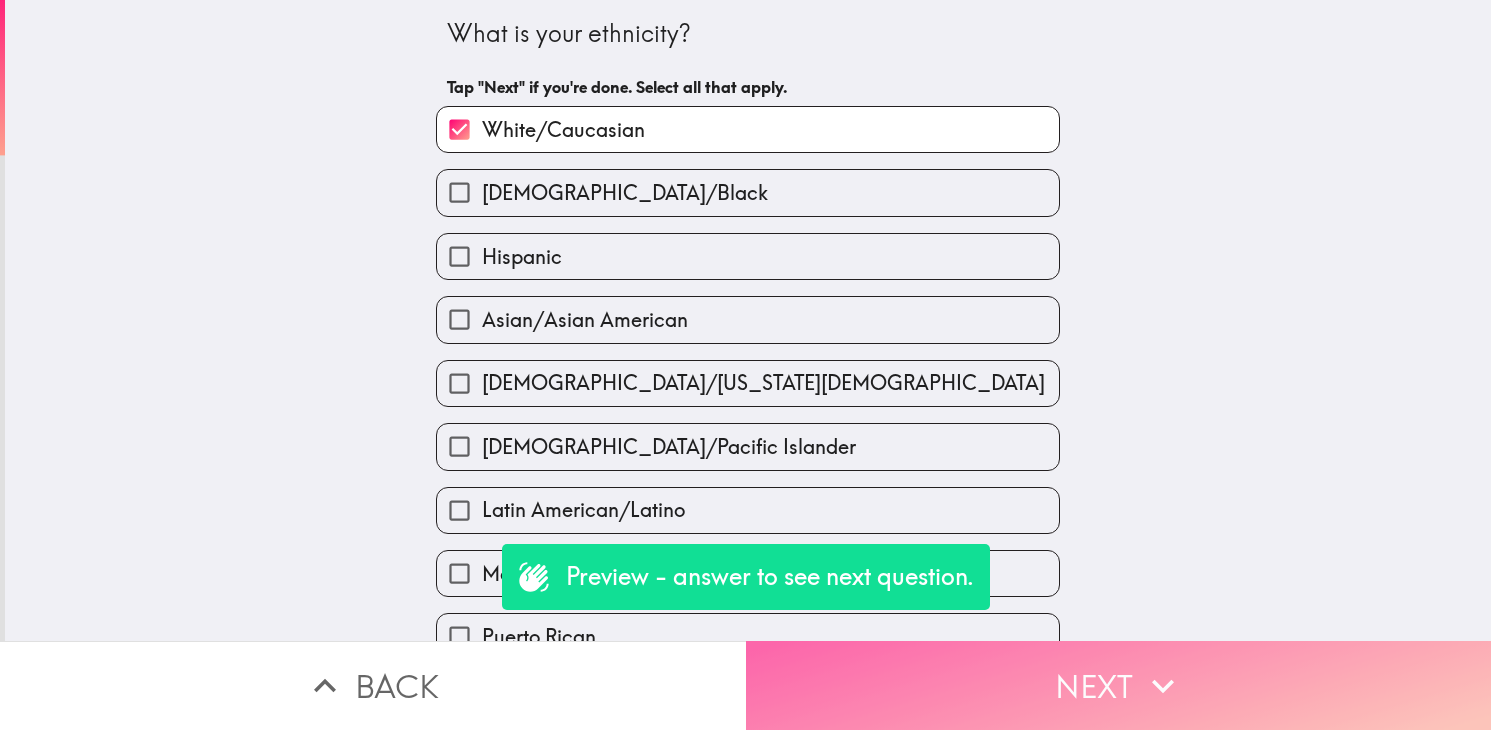 click on "Next" at bounding box center (1119, 685) 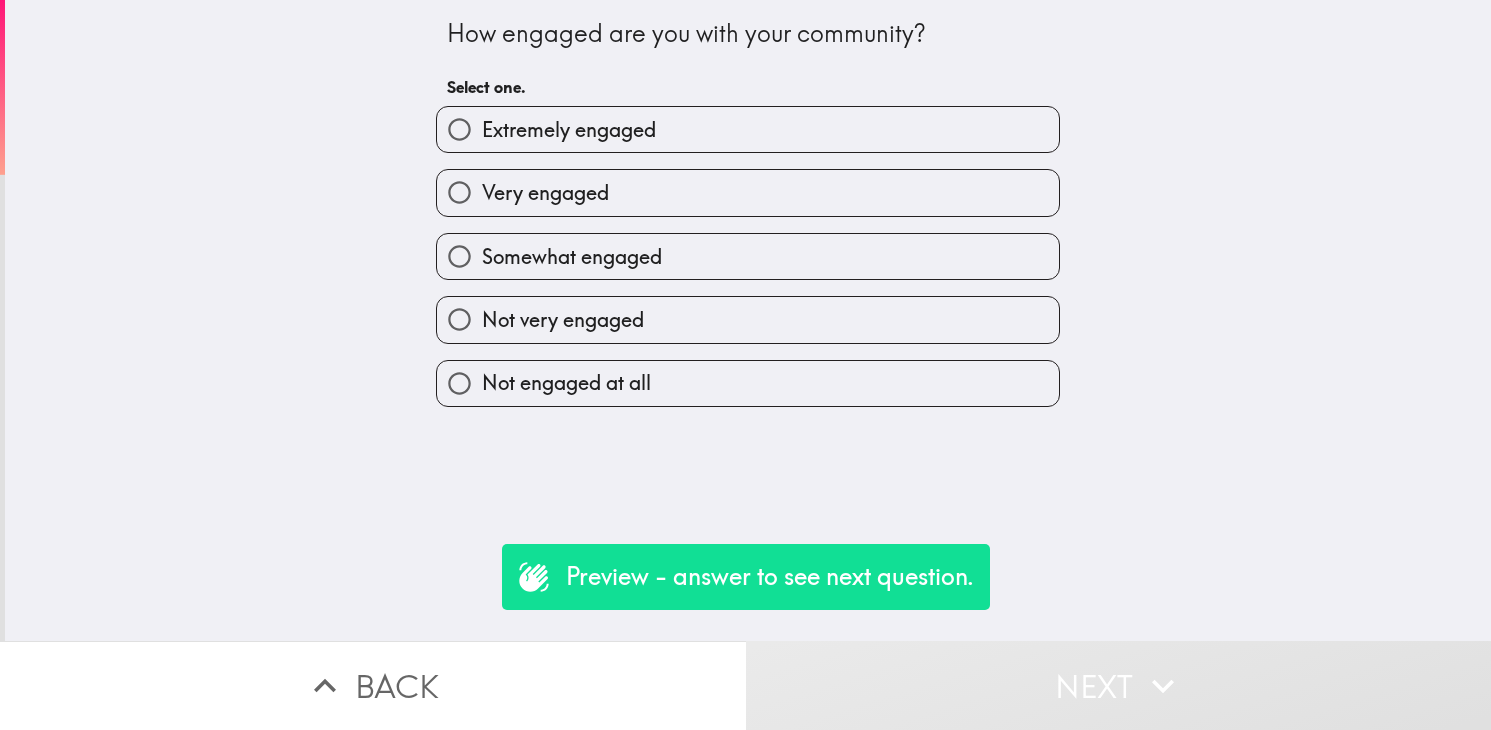 click on "Somewhat engaged" at bounding box center (748, 256) 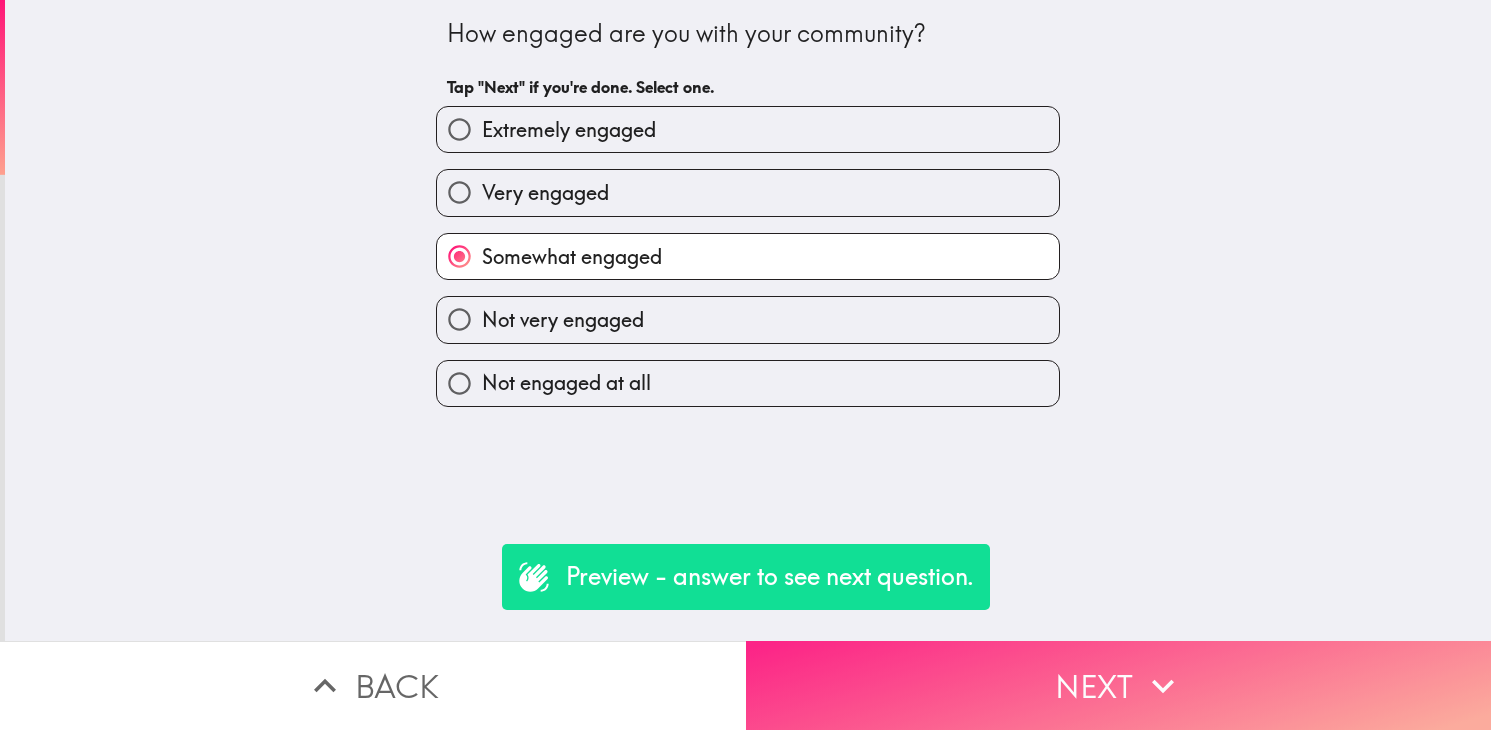 click on "Next" at bounding box center (1119, 685) 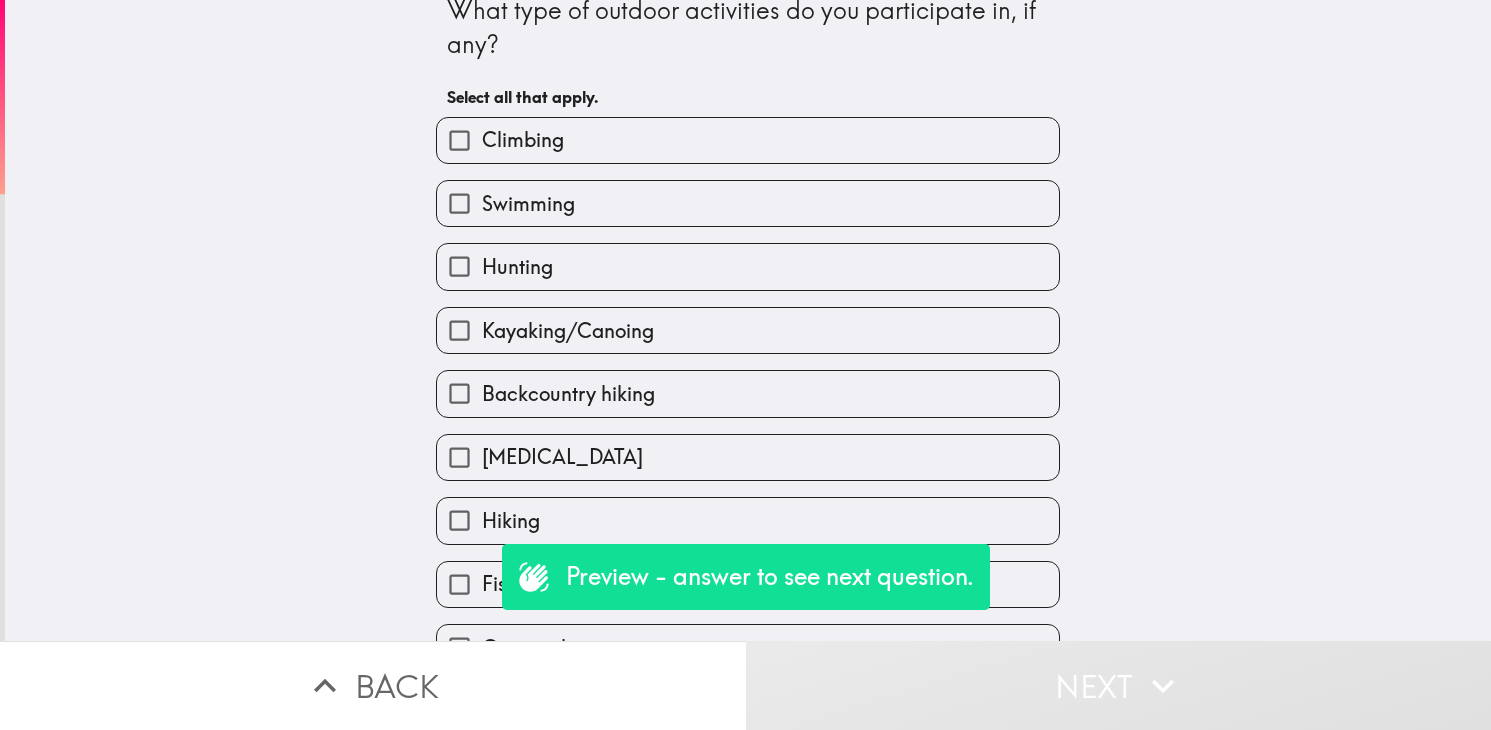 scroll, scrollTop: 33, scrollLeft: 0, axis: vertical 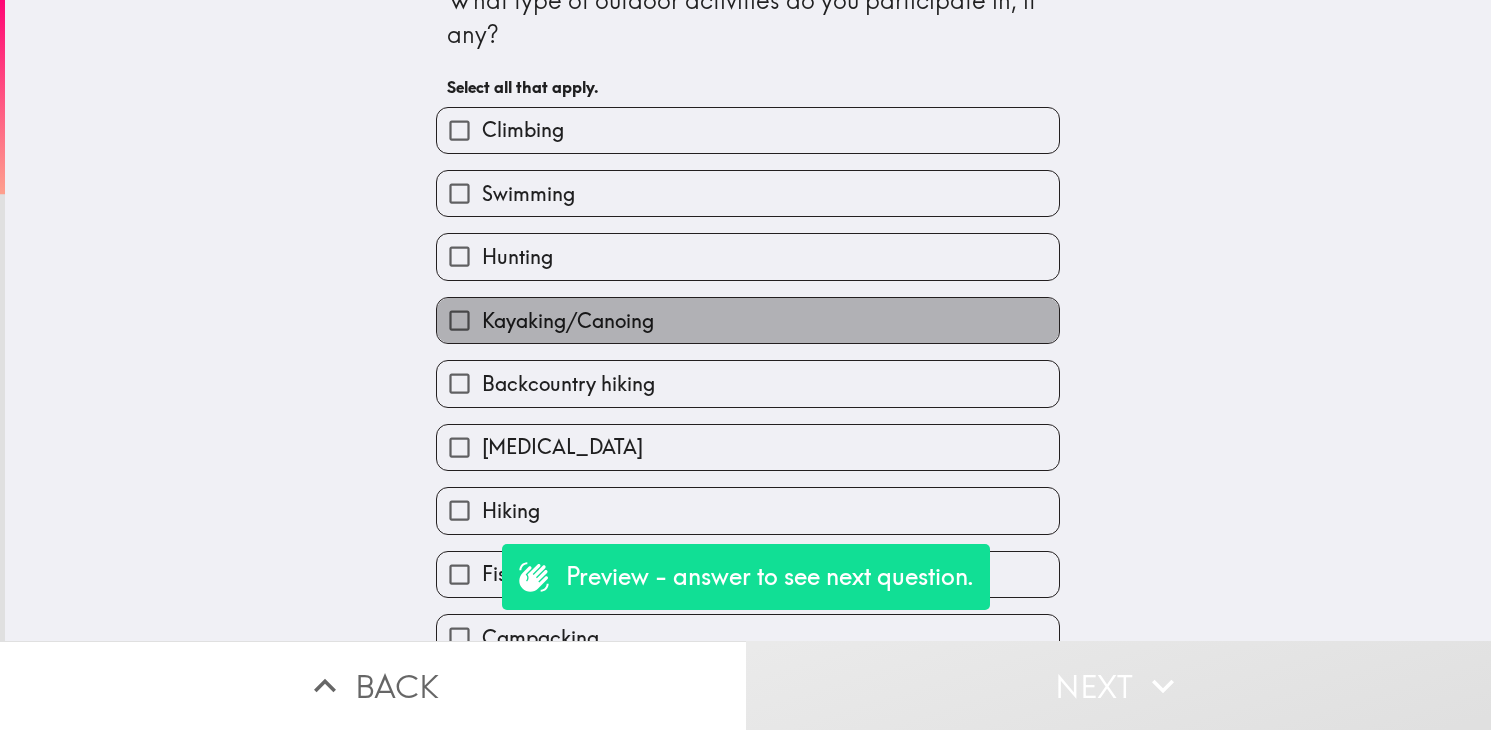 click on "Kayaking/Canoing" at bounding box center (748, 320) 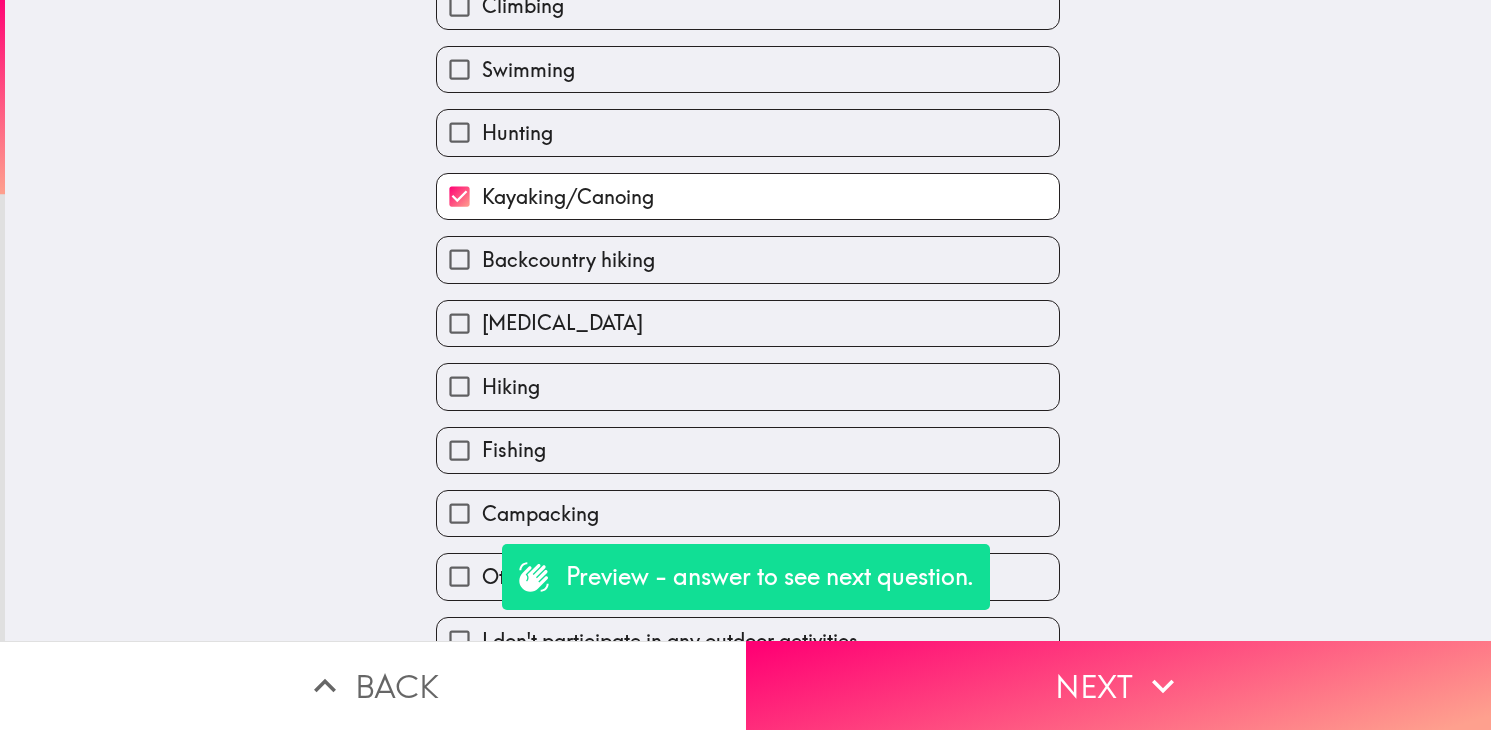 click on "[MEDICAL_DATA]" at bounding box center [748, 323] 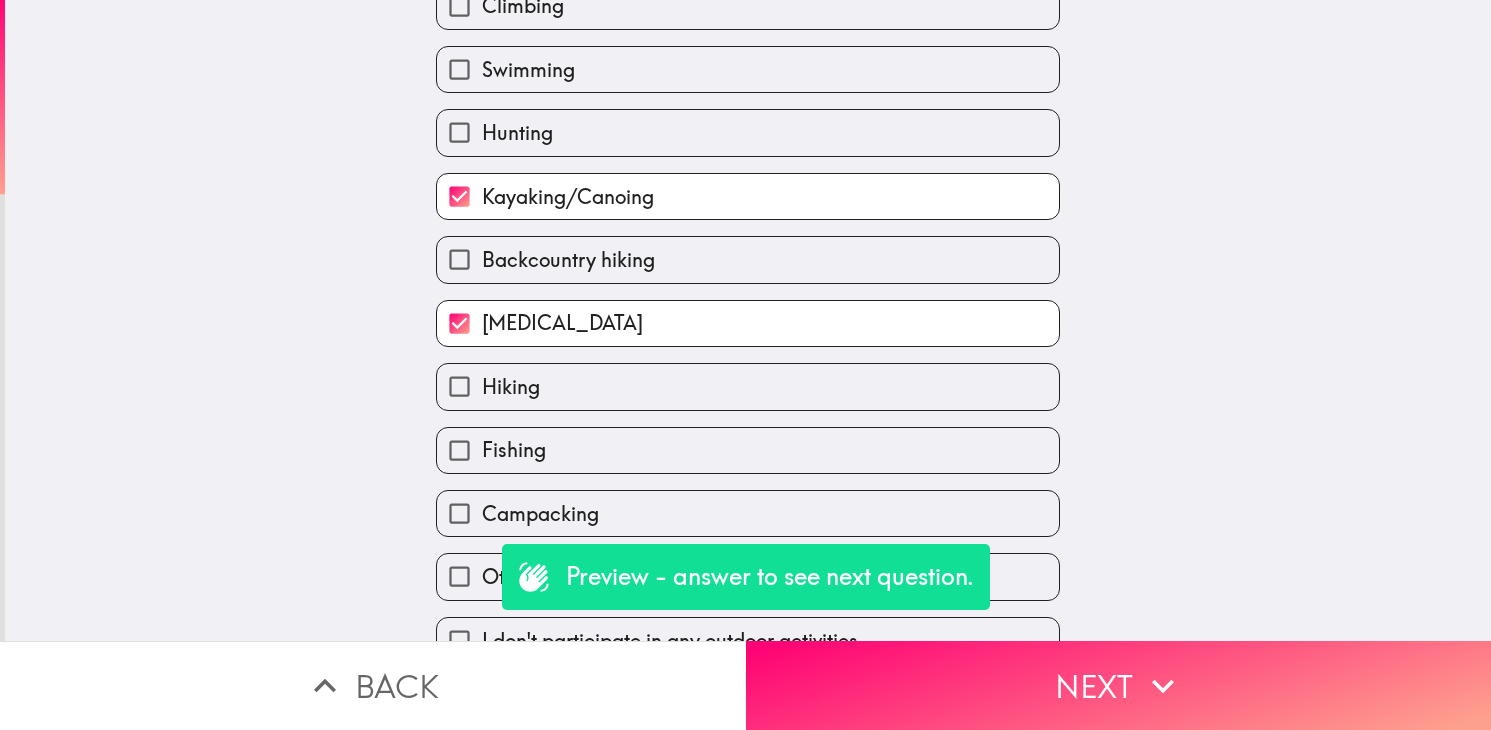 scroll, scrollTop: 191, scrollLeft: 0, axis: vertical 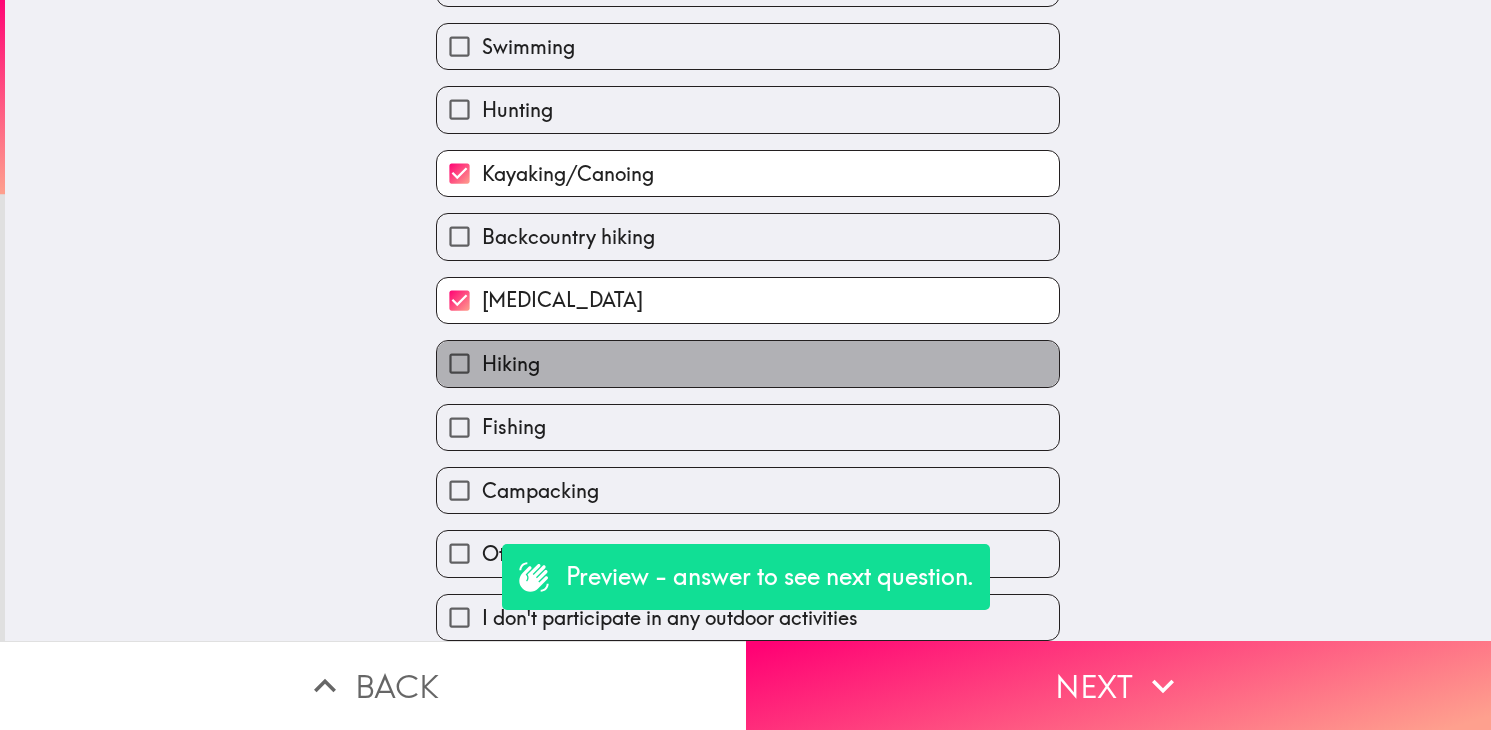 click on "Hiking" at bounding box center (748, 363) 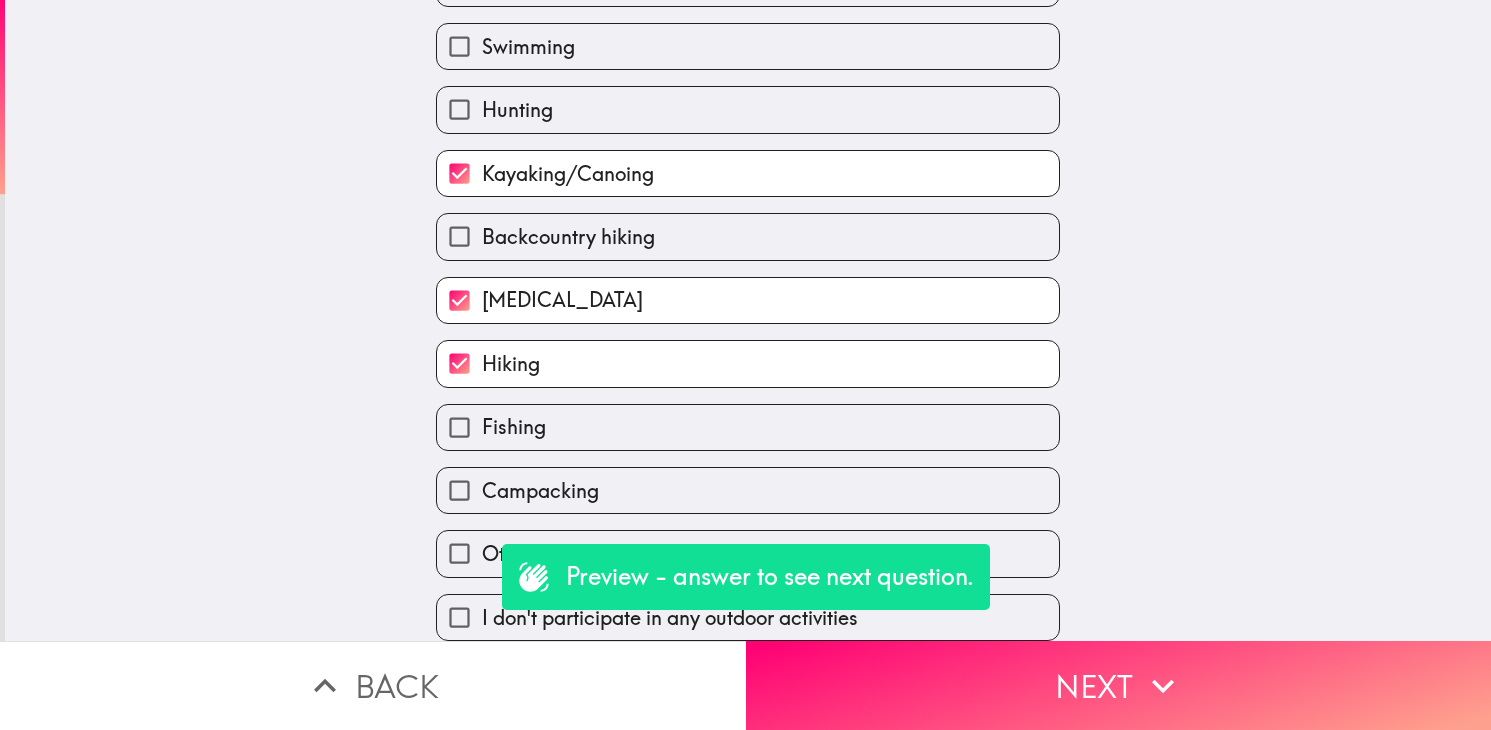 click on "Fishing" at bounding box center (748, 427) 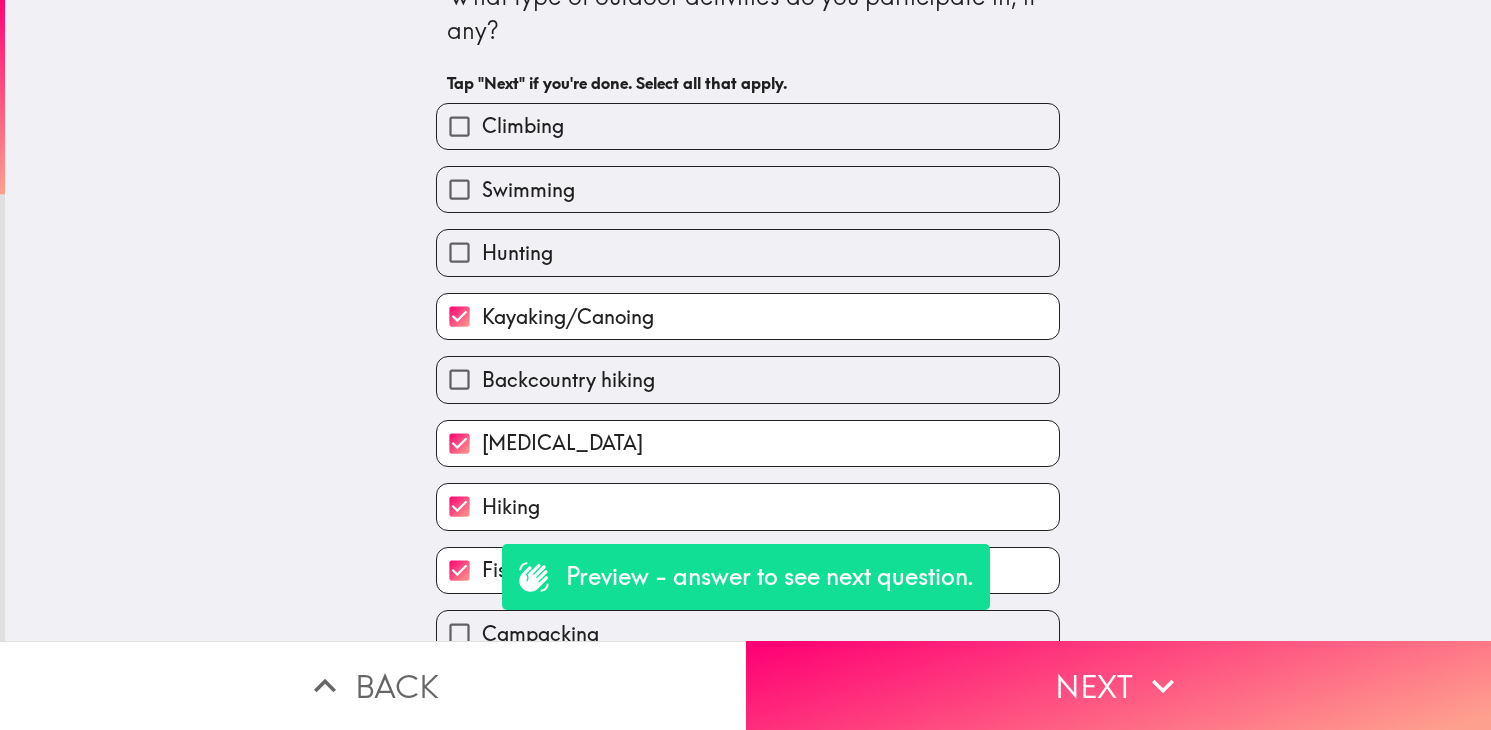 scroll, scrollTop: 191, scrollLeft: 0, axis: vertical 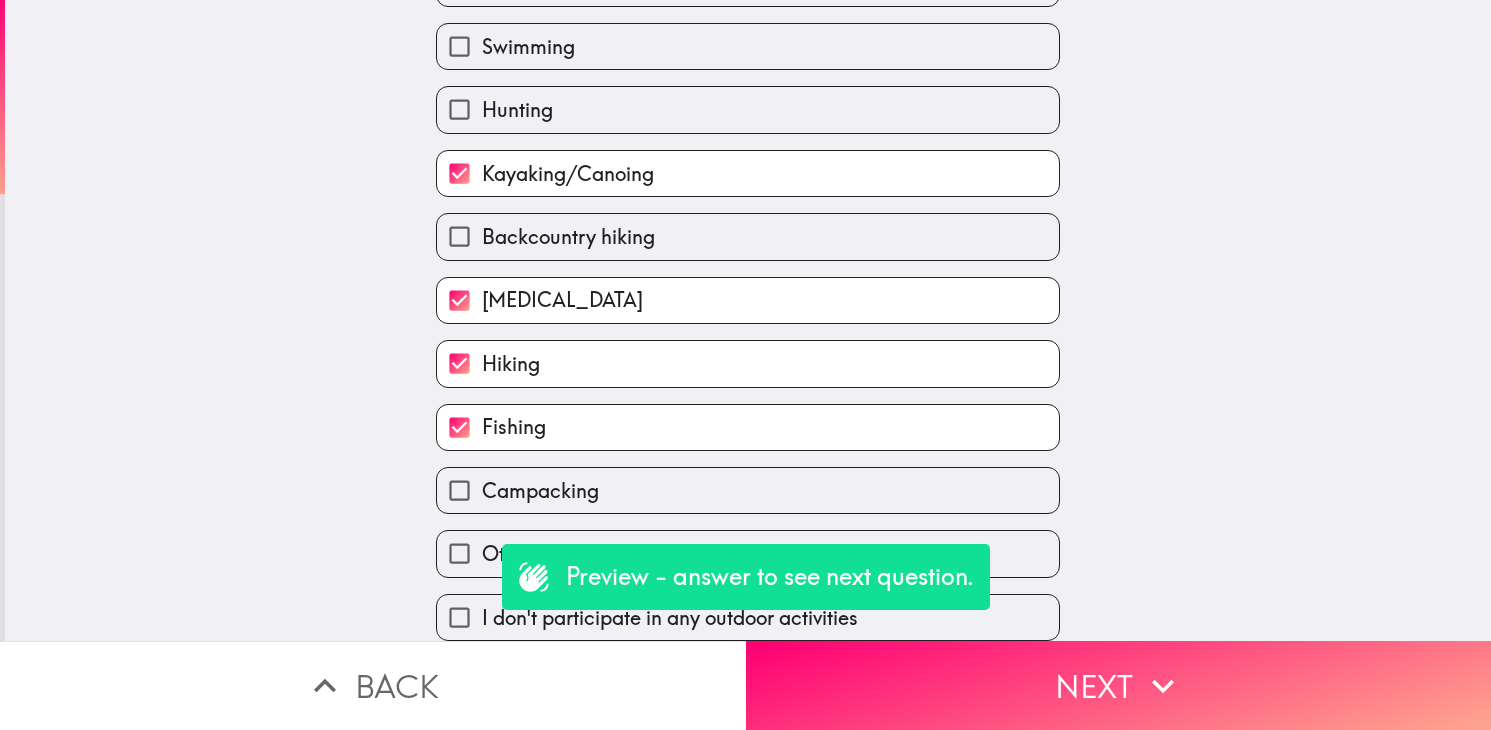 click on "Preview - answer to see next question." at bounding box center (770, 577) 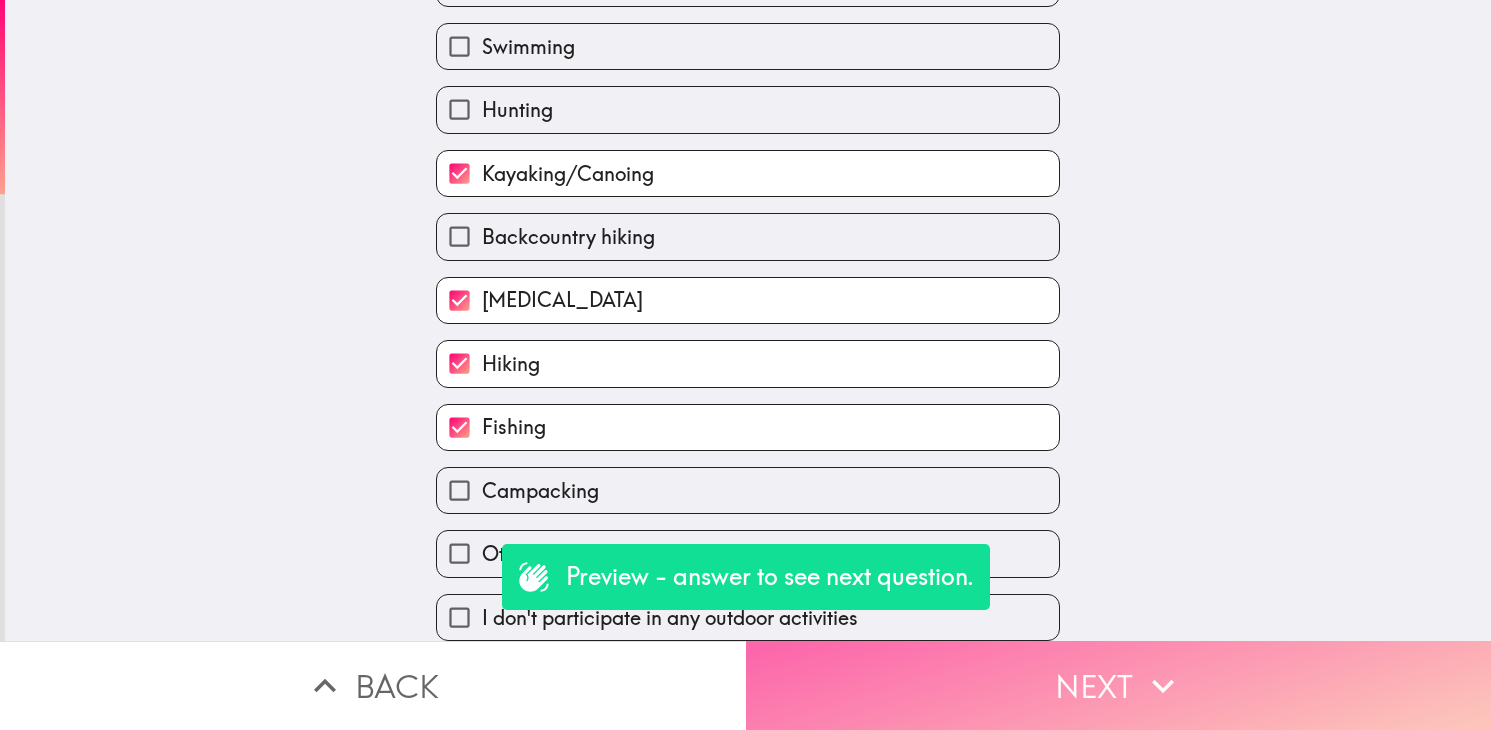click on "Next" at bounding box center [1119, 685] 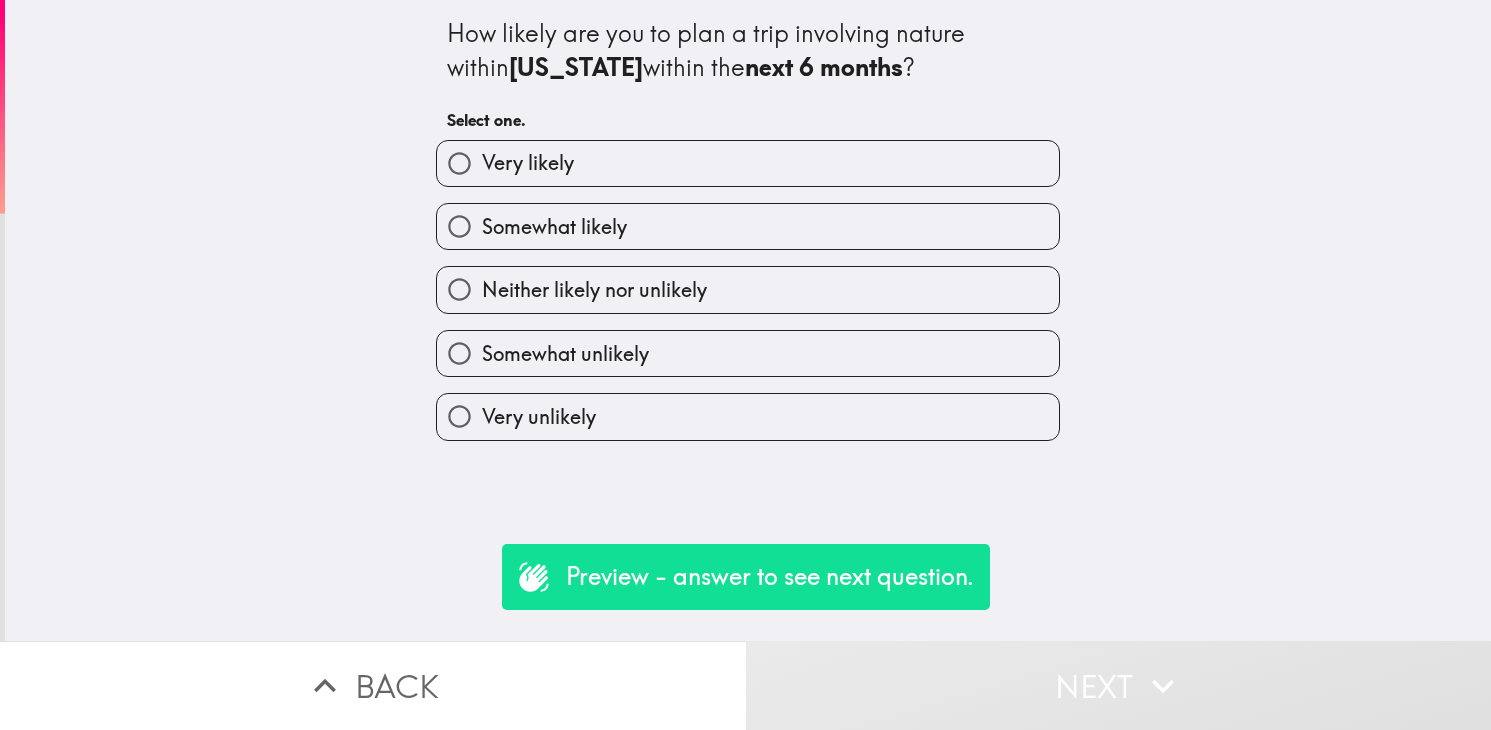 scroll, scrollTop: 0, scrollLeft: 0, axis: both 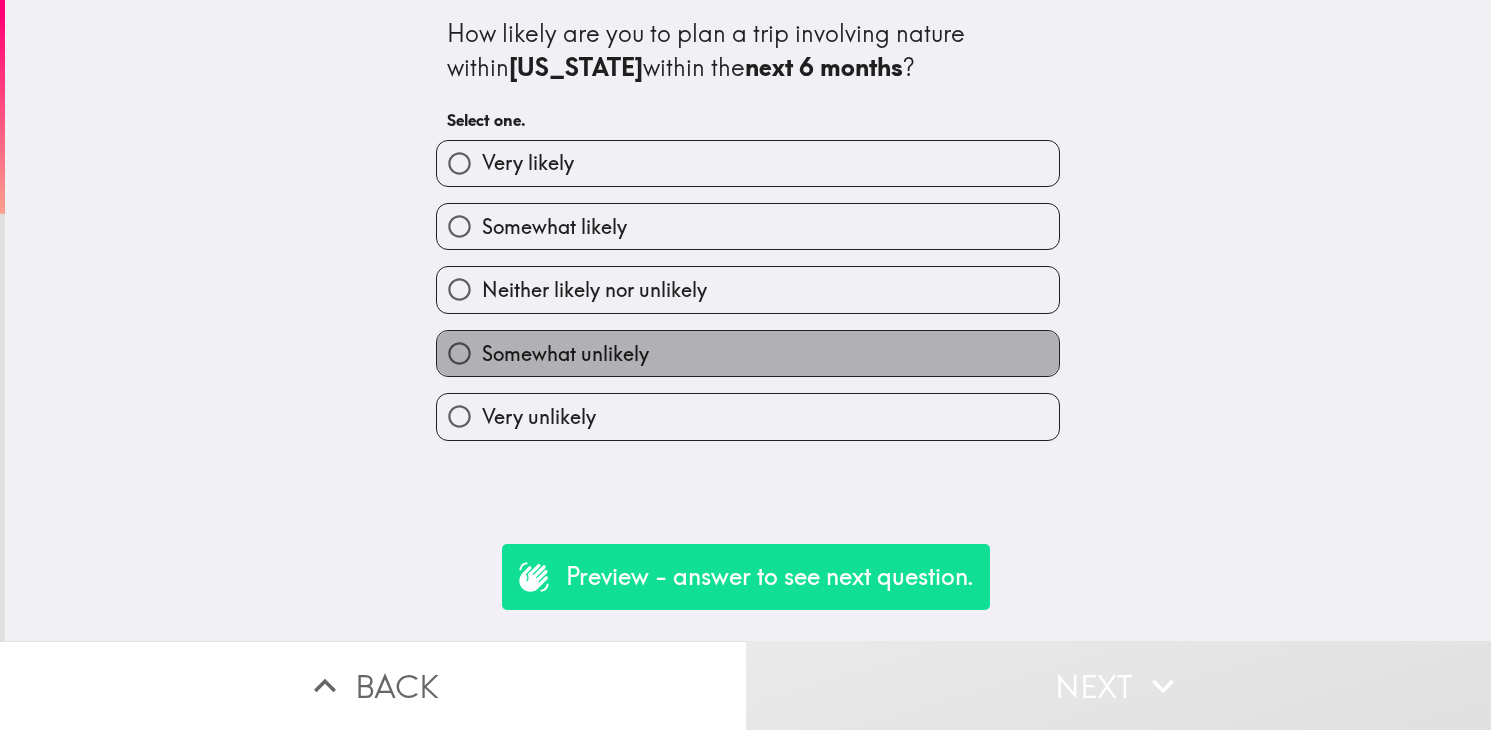 click on "Somewhat unlikely" at bounding box center (748, 353) 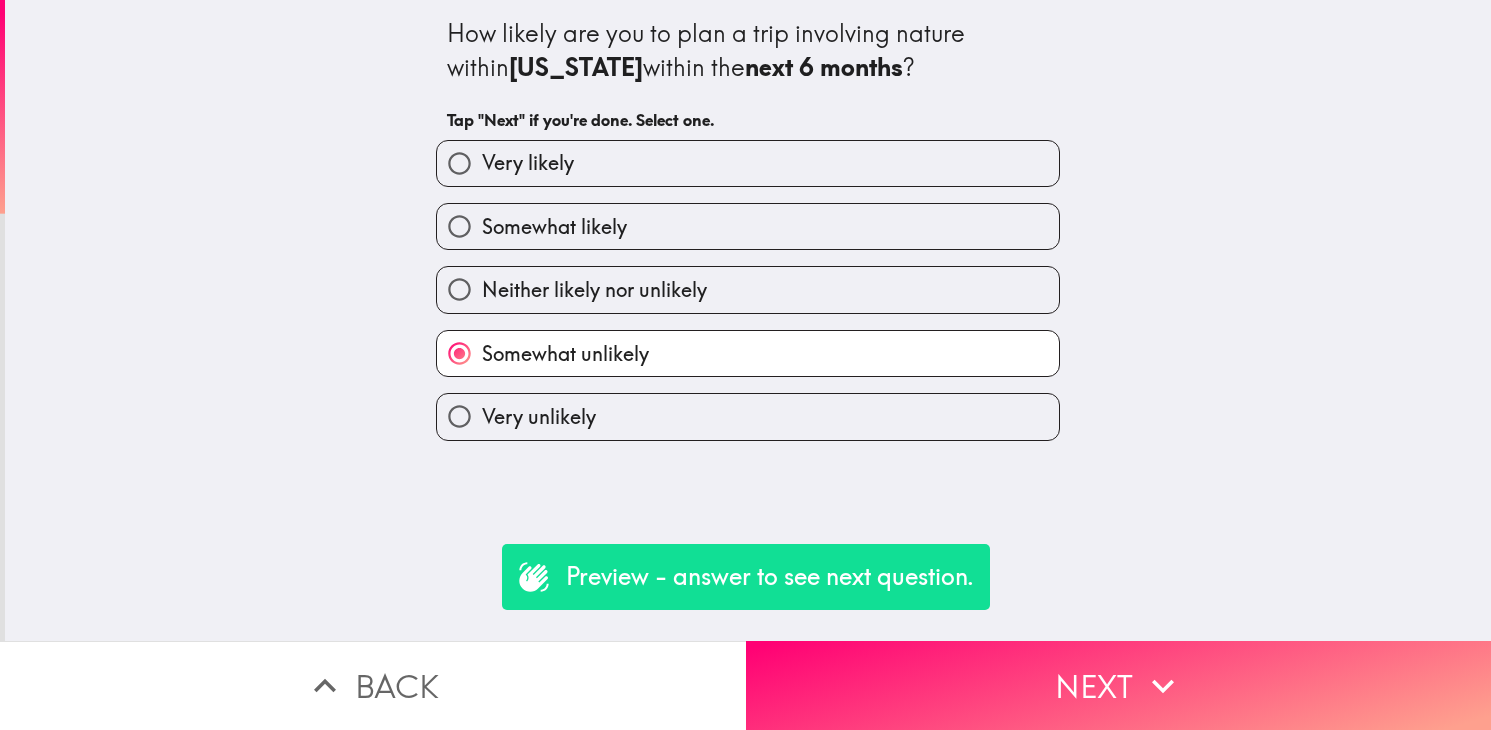 click on "Somewhat unlikely" at bounding box center [748, 353] 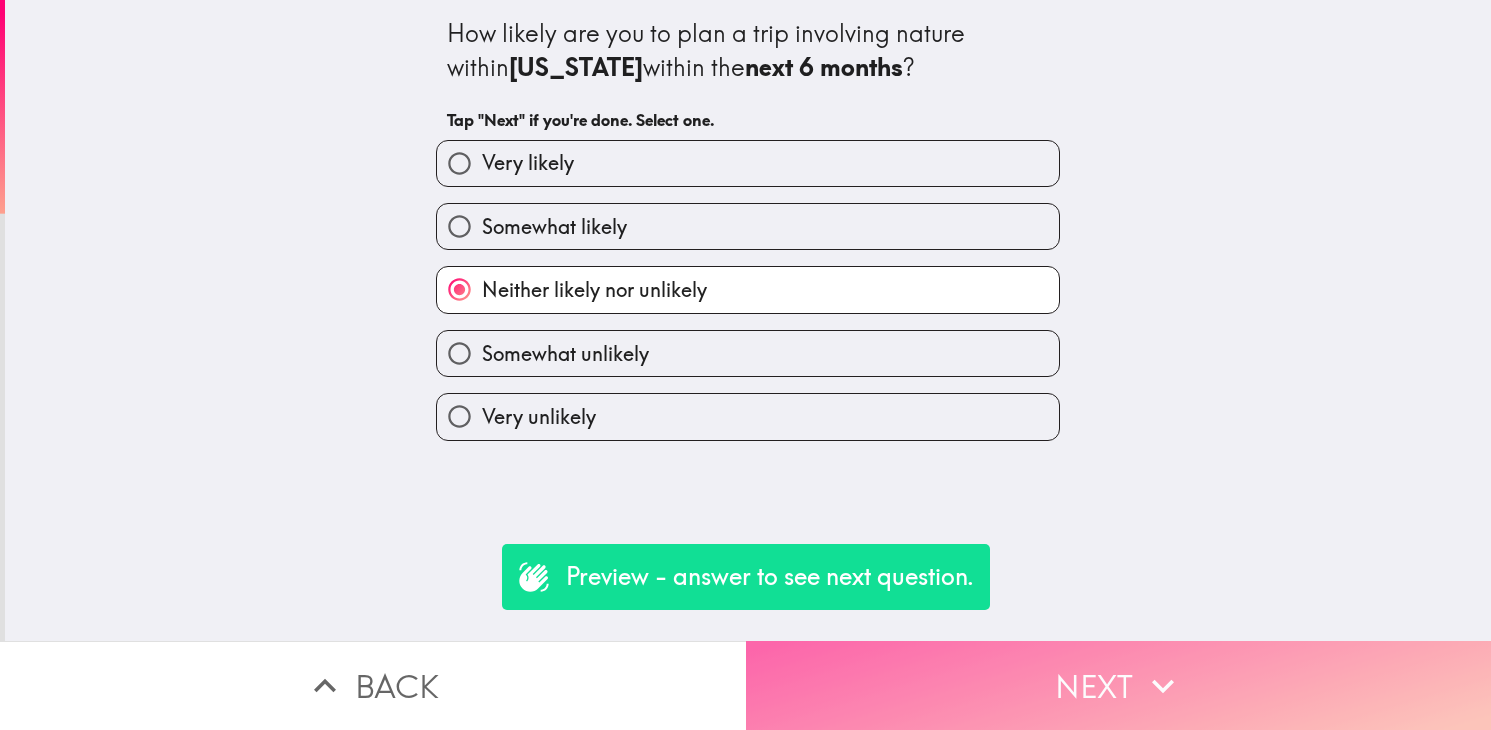 click on "Next" at bounding box center [1119, 685] 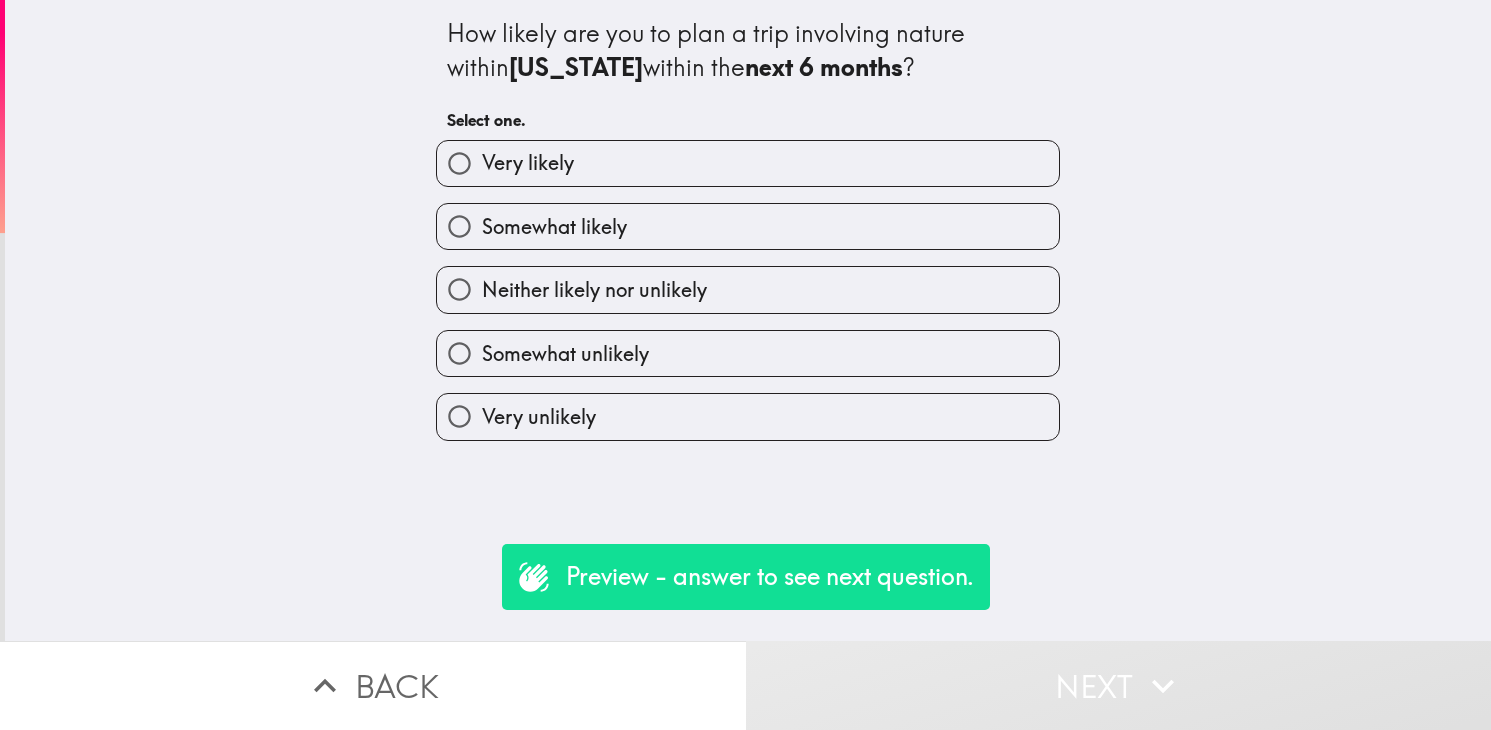 click on "Neither likely nor unlikely" at bounding box center (748, 289) 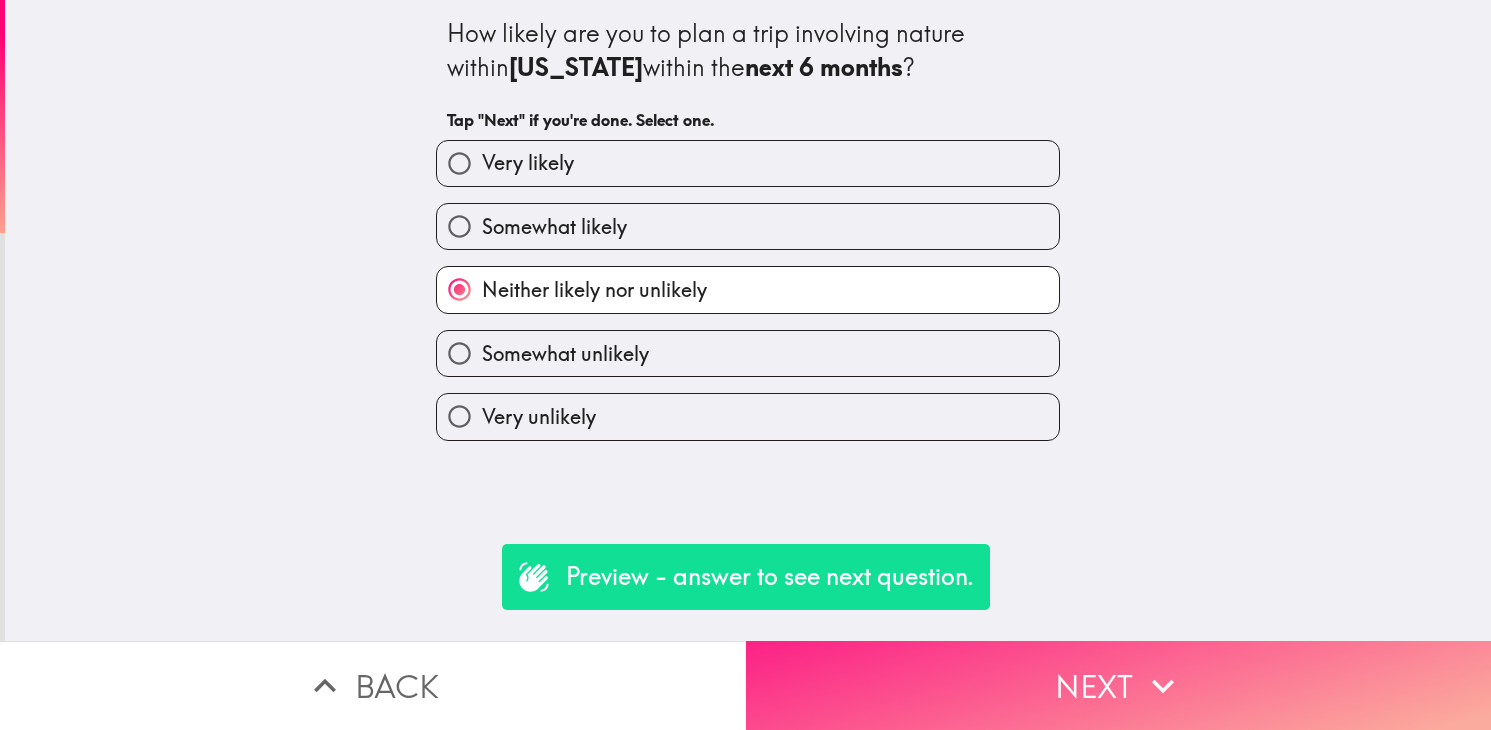 click on "Next" at bounding box center [1119, 685] 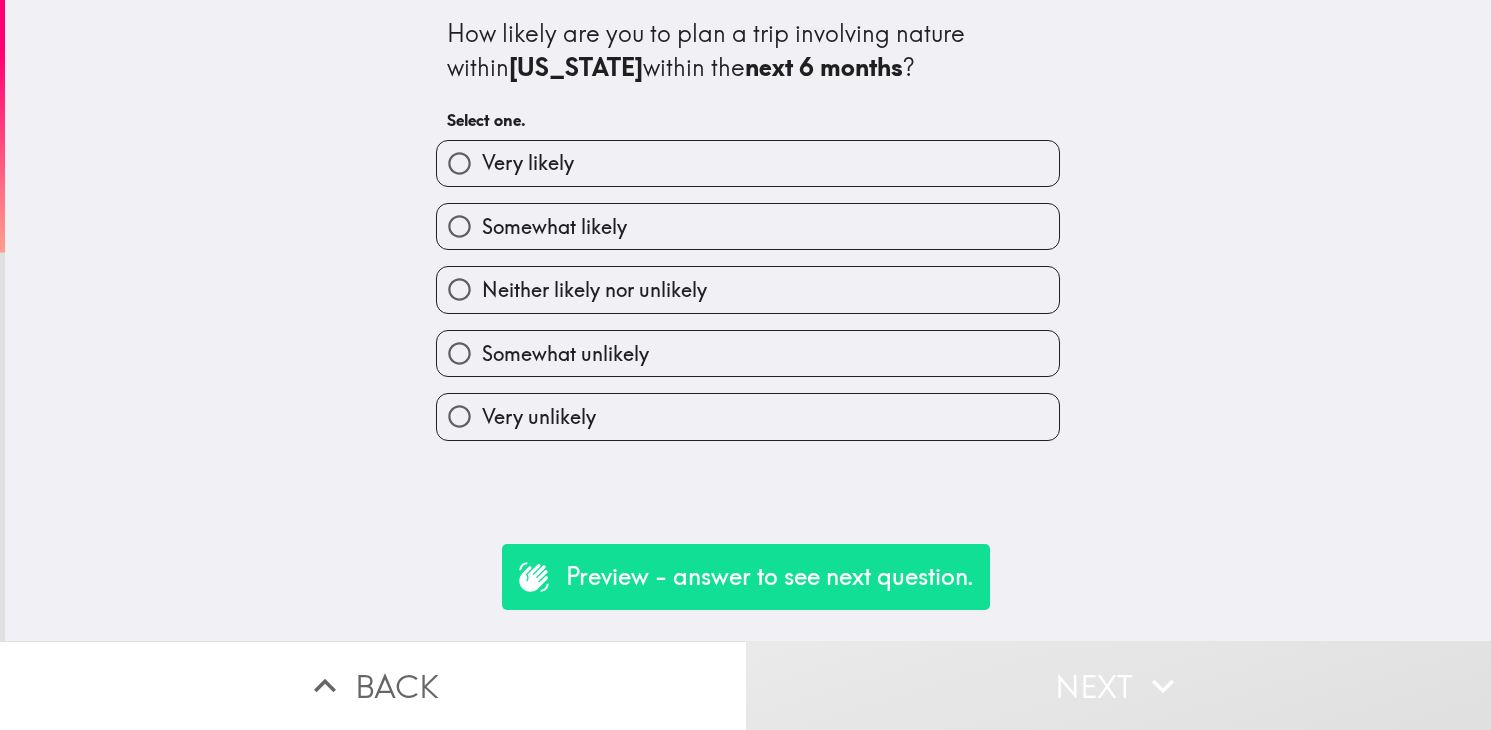 click on "Neither likely nor unlikely" at bounding box center [748, 289] 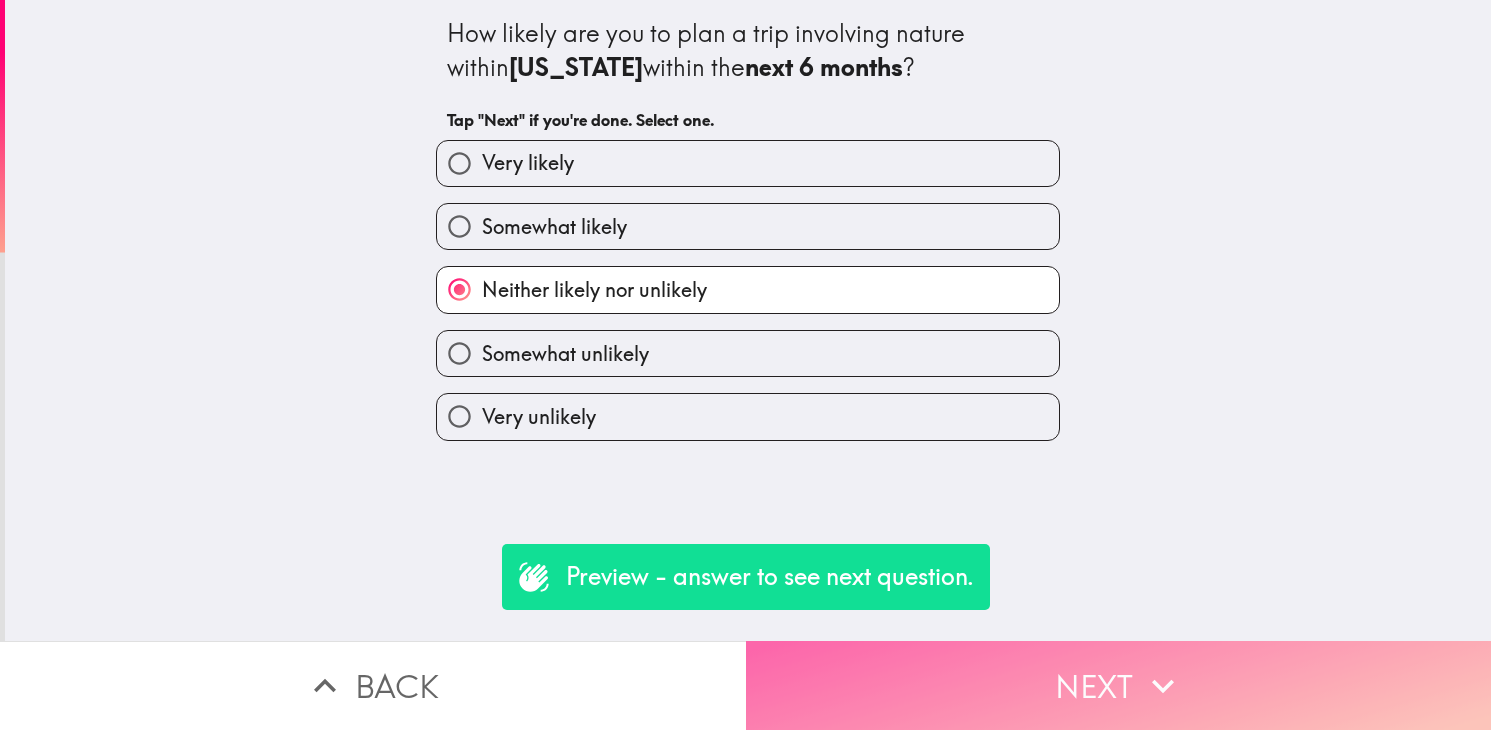 click on "Next" at bounding box center [1119, 685] 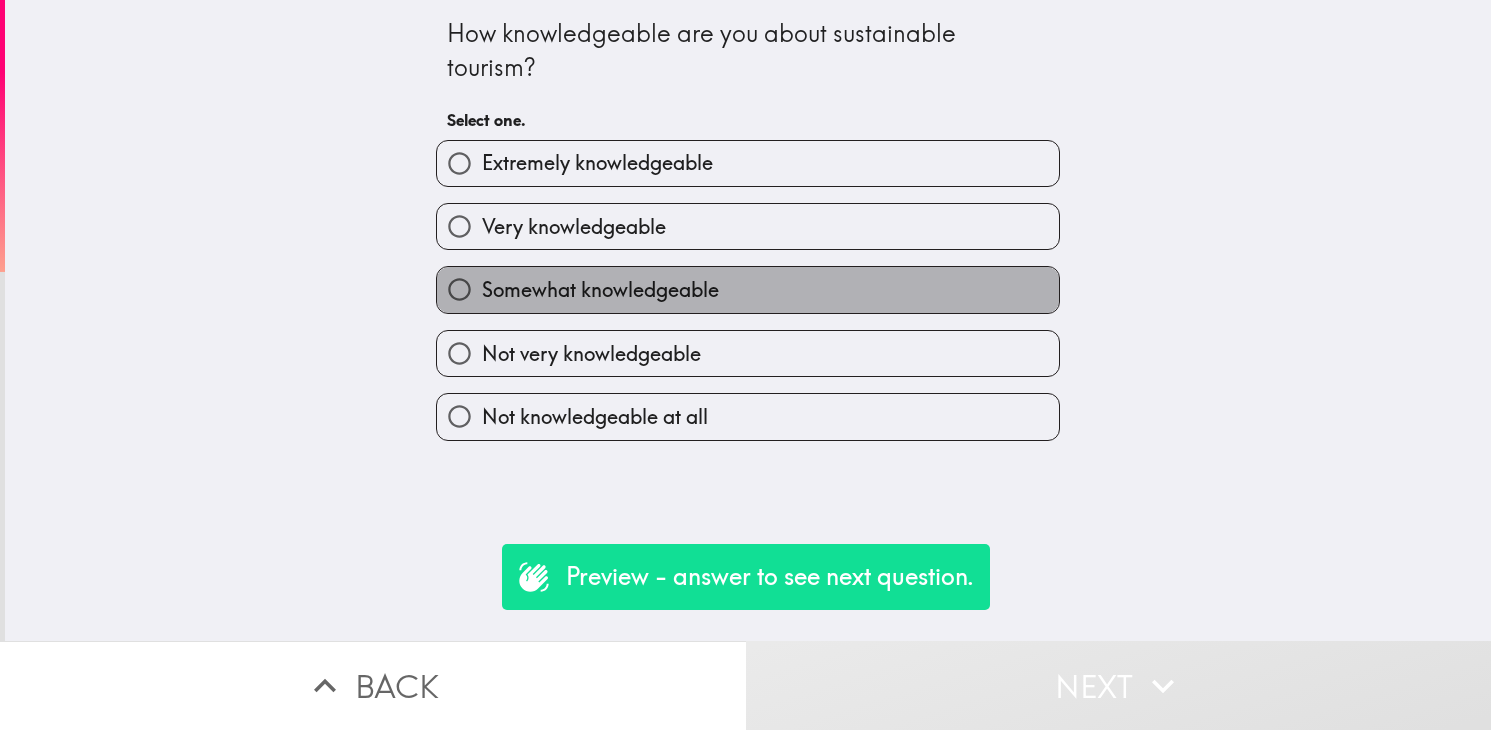 click on "Somewhat knowledgeable" at bounding box center (748, 289) 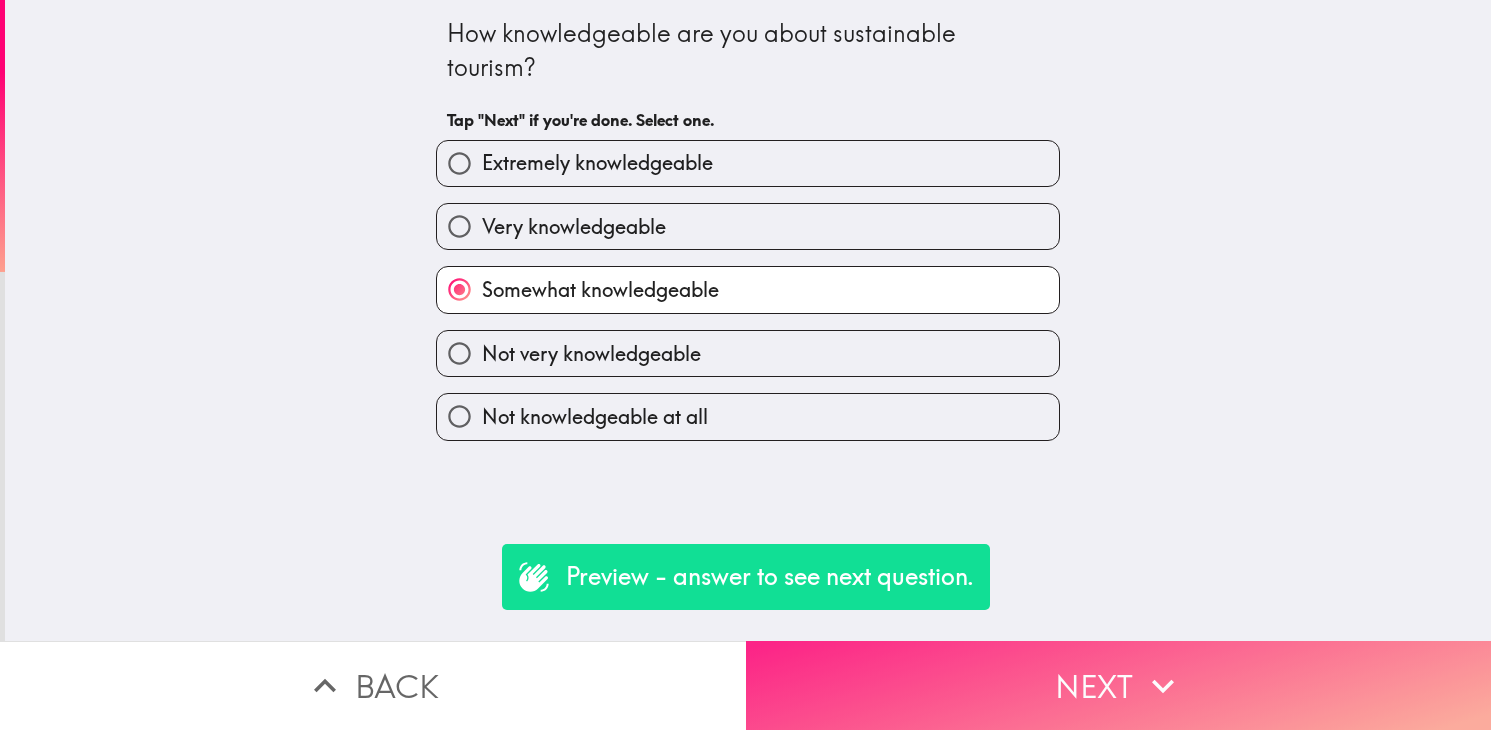 click on "Next" at bounding box center [1119, 685] 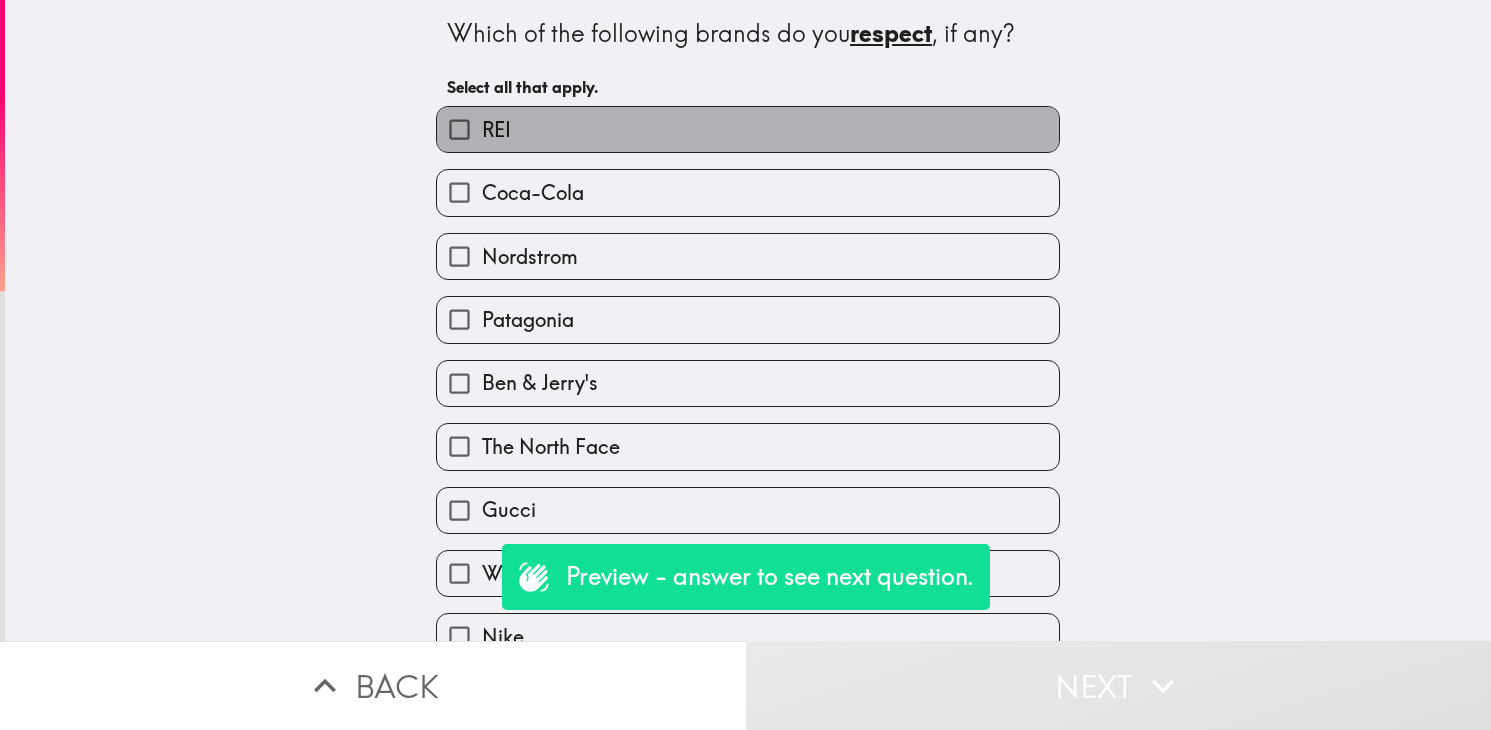 click on "REI" at bounding box center (748, 129) 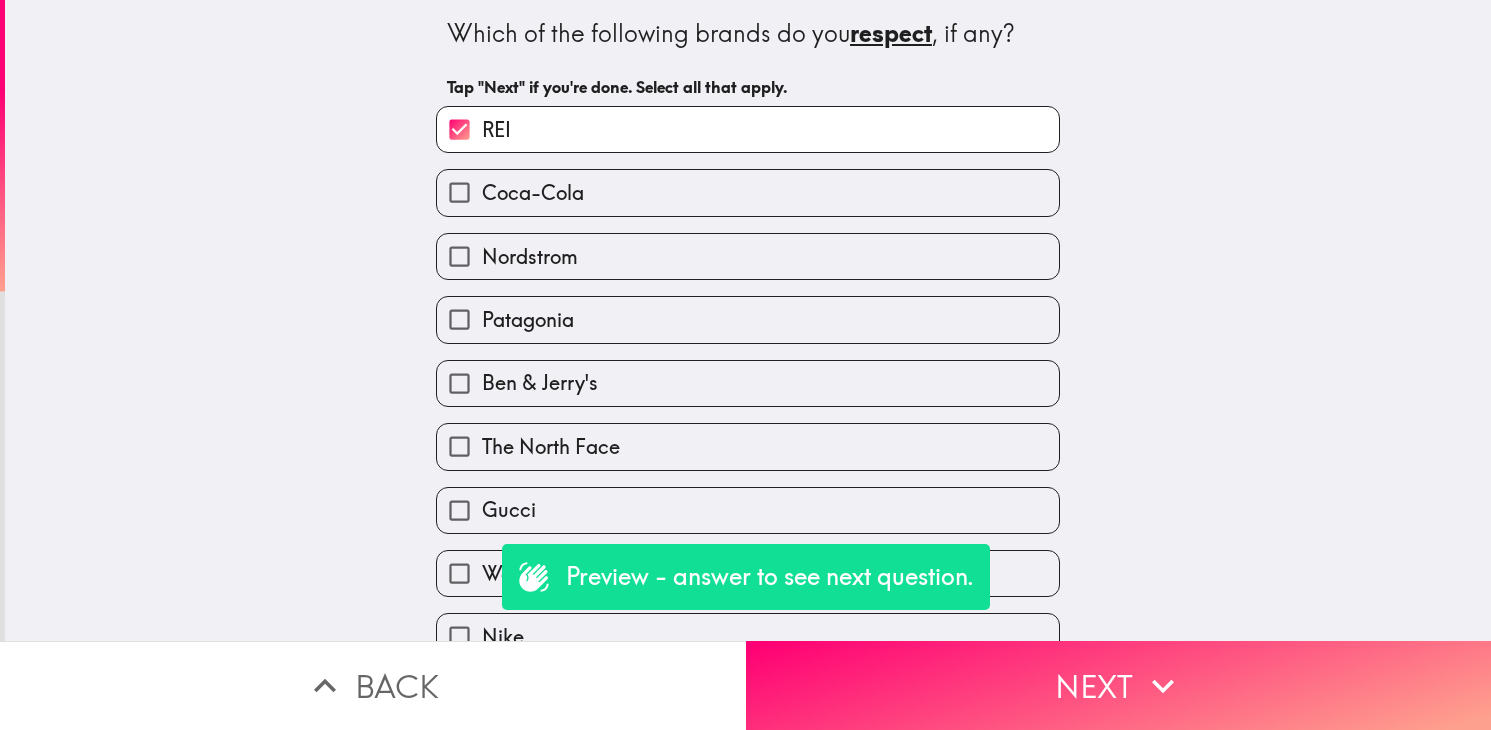 click on "Coca-Cola" at bounding box center (748, 192) 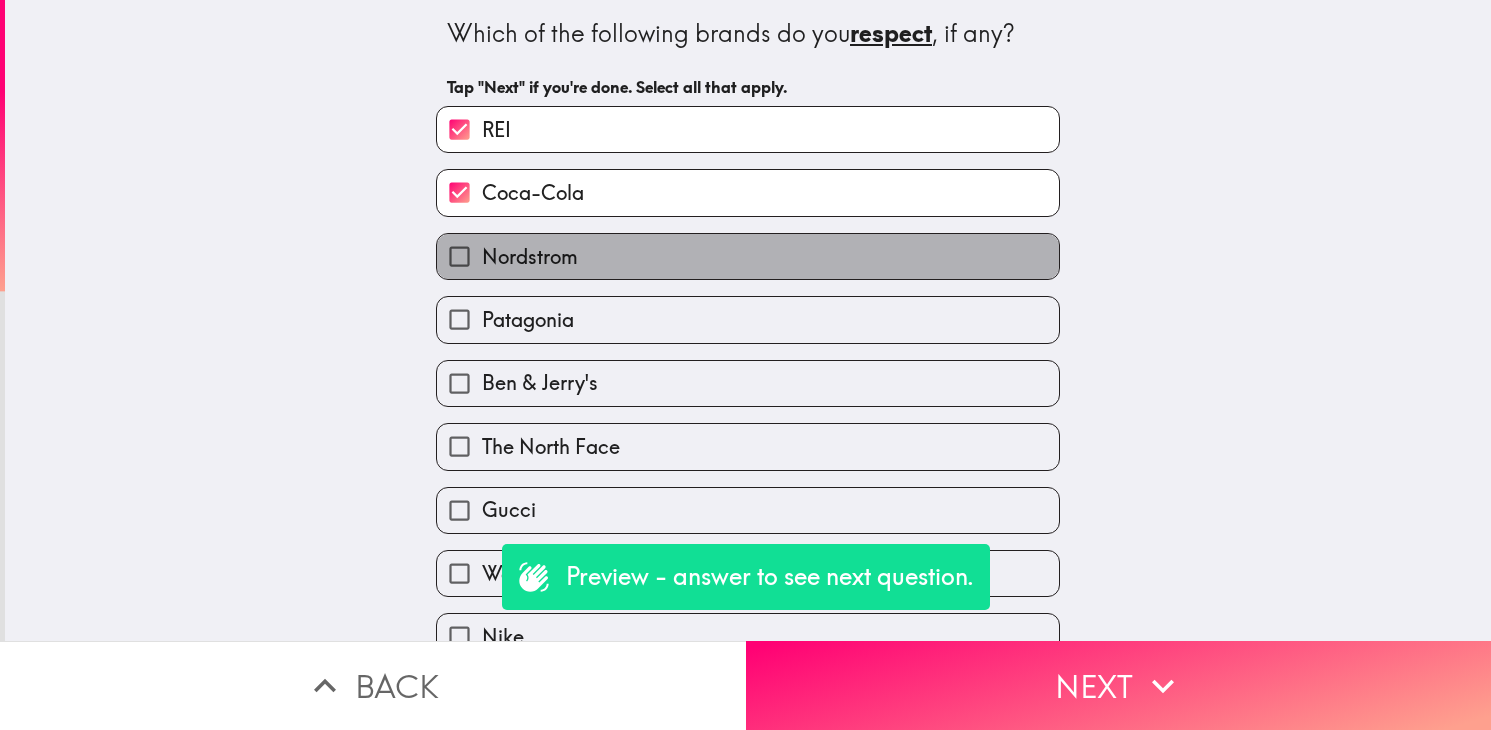 click on "Nordstrom" at bounding box center (748, 256) 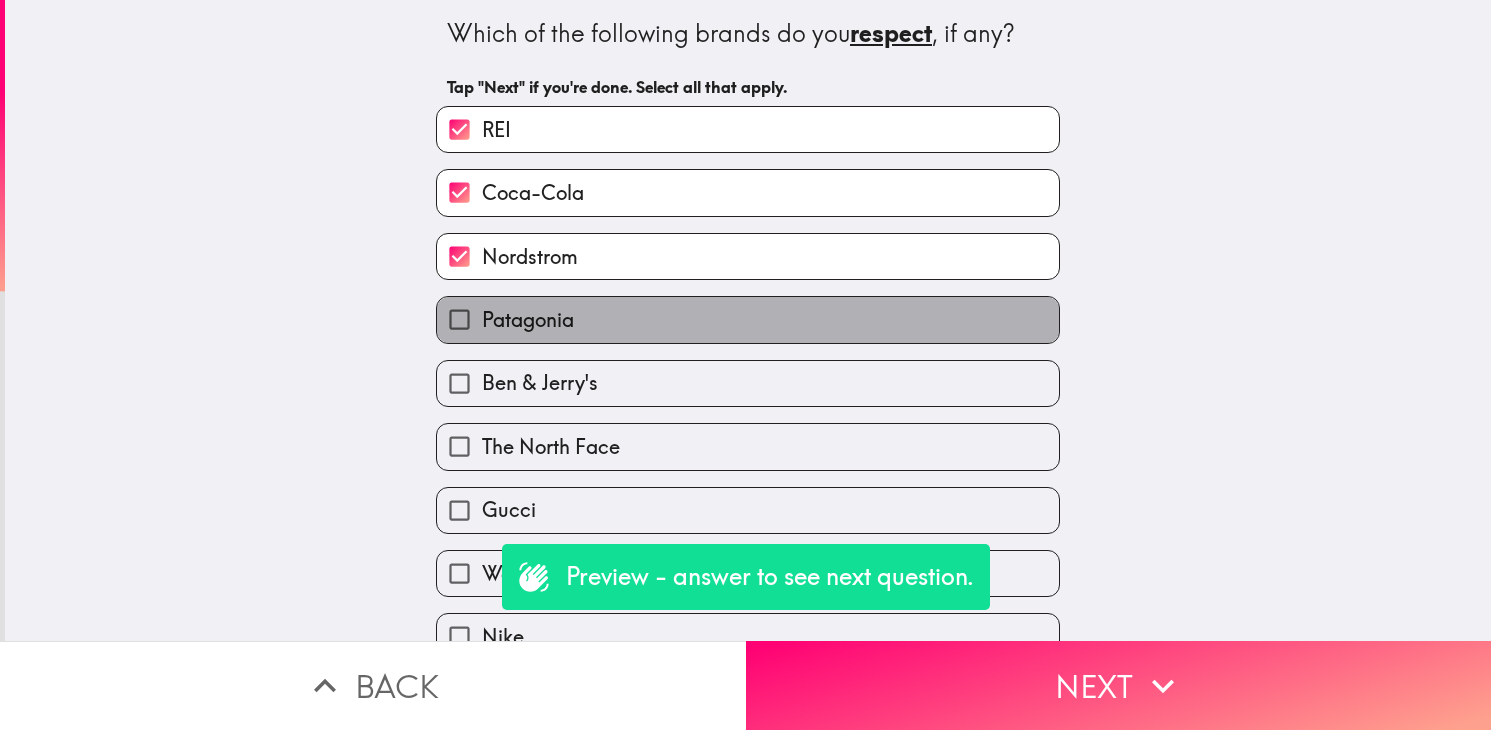 click on "Patagonia" at bounding box center [748, 319] 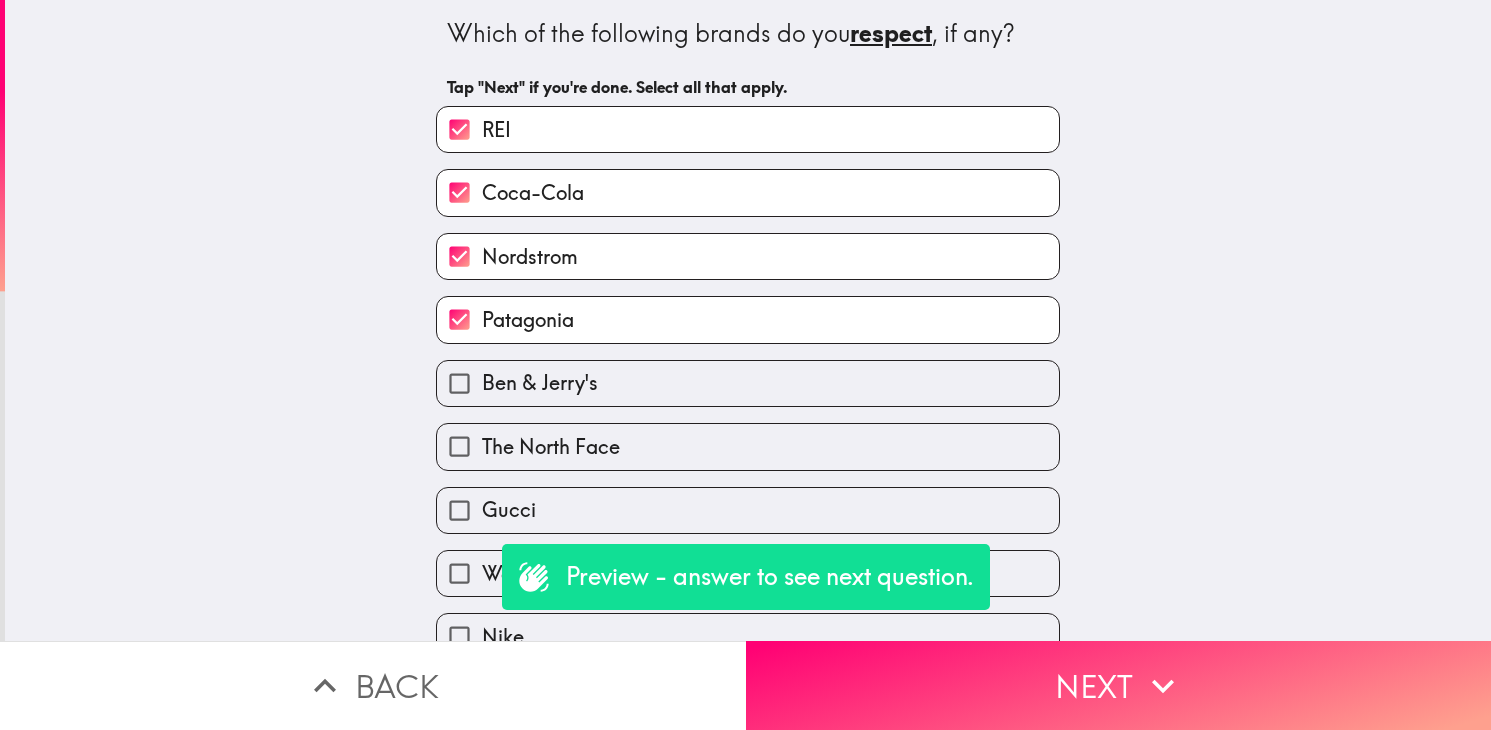 click on "The North Face" at bounding box center (740, 438) 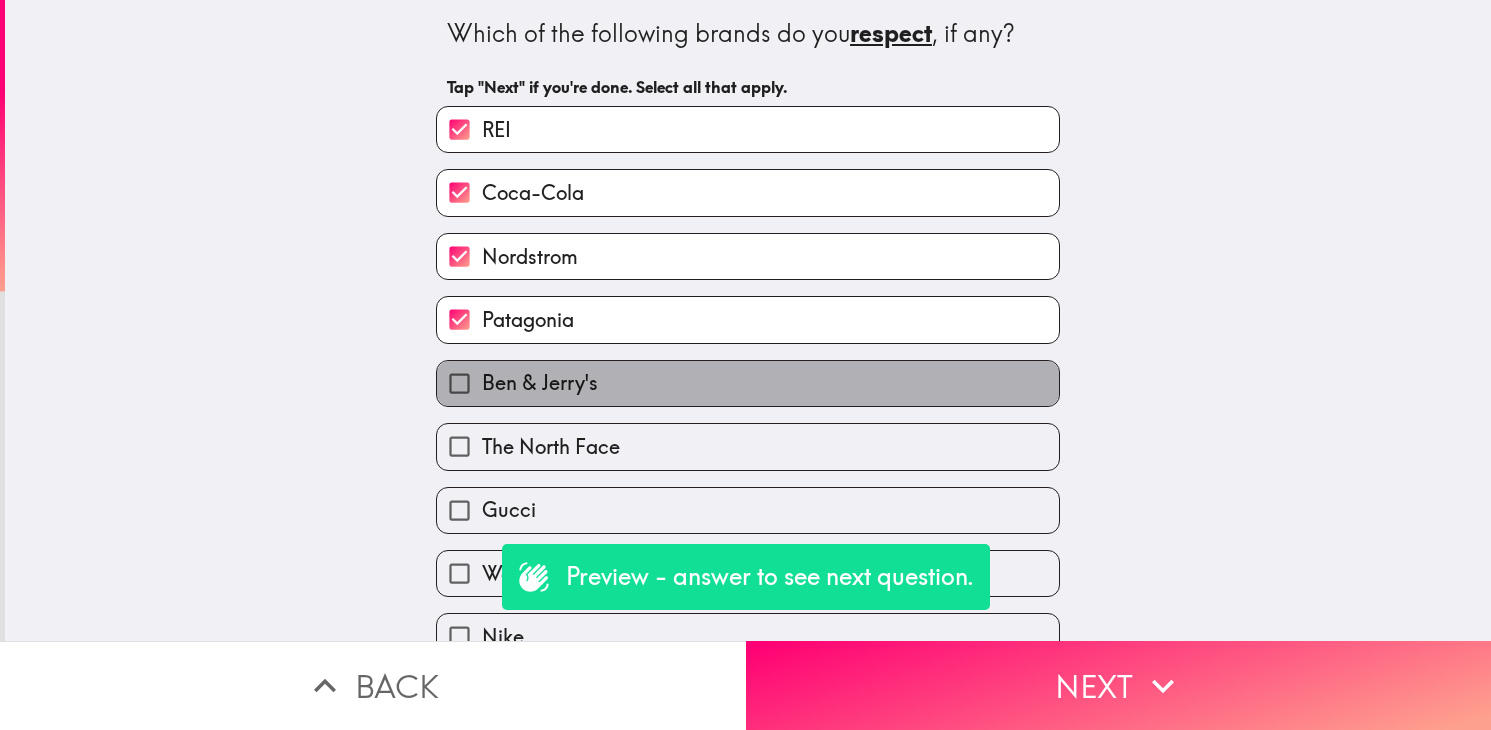 click on "Ben & Jerry's" at bounding box center (748, 383) 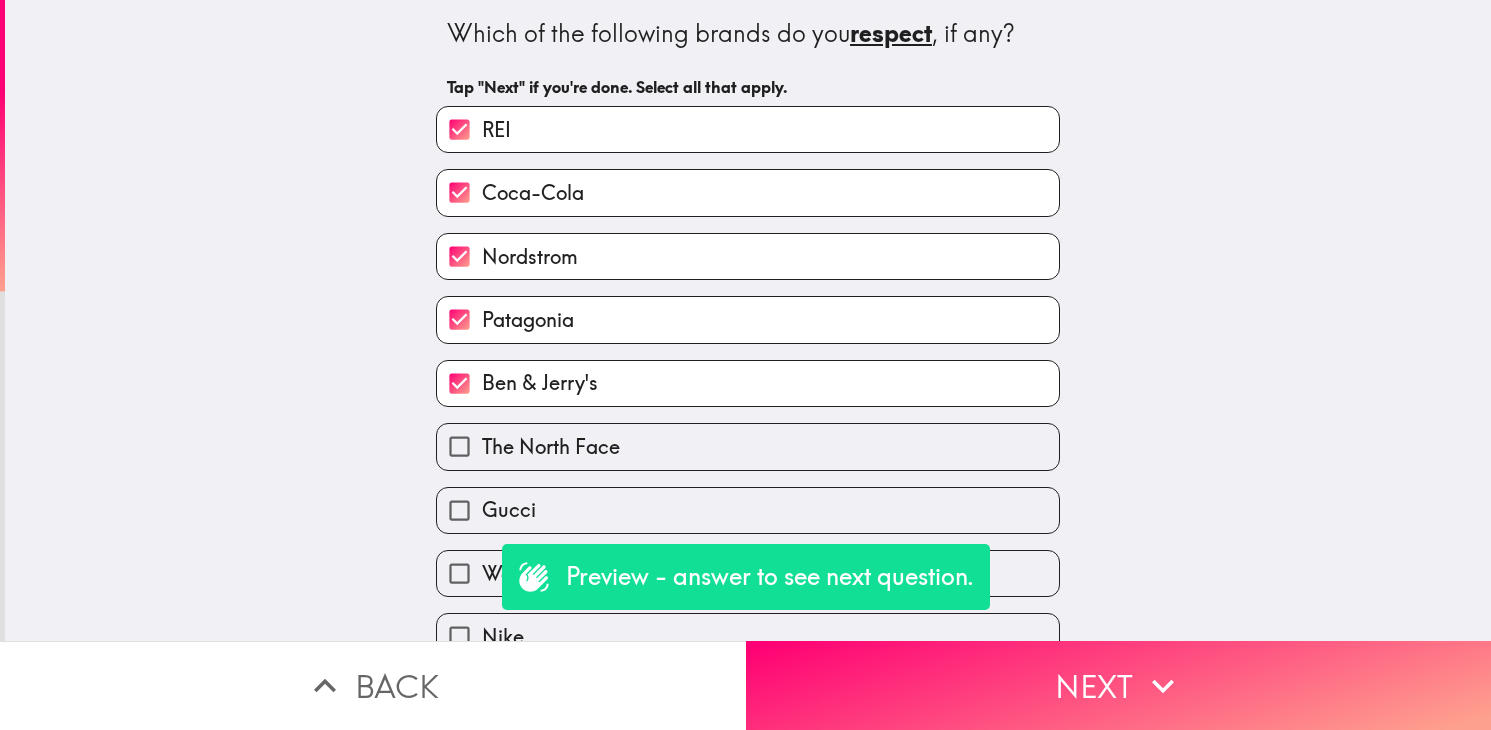 click on "The North Face" at bounding box center (748, 446) 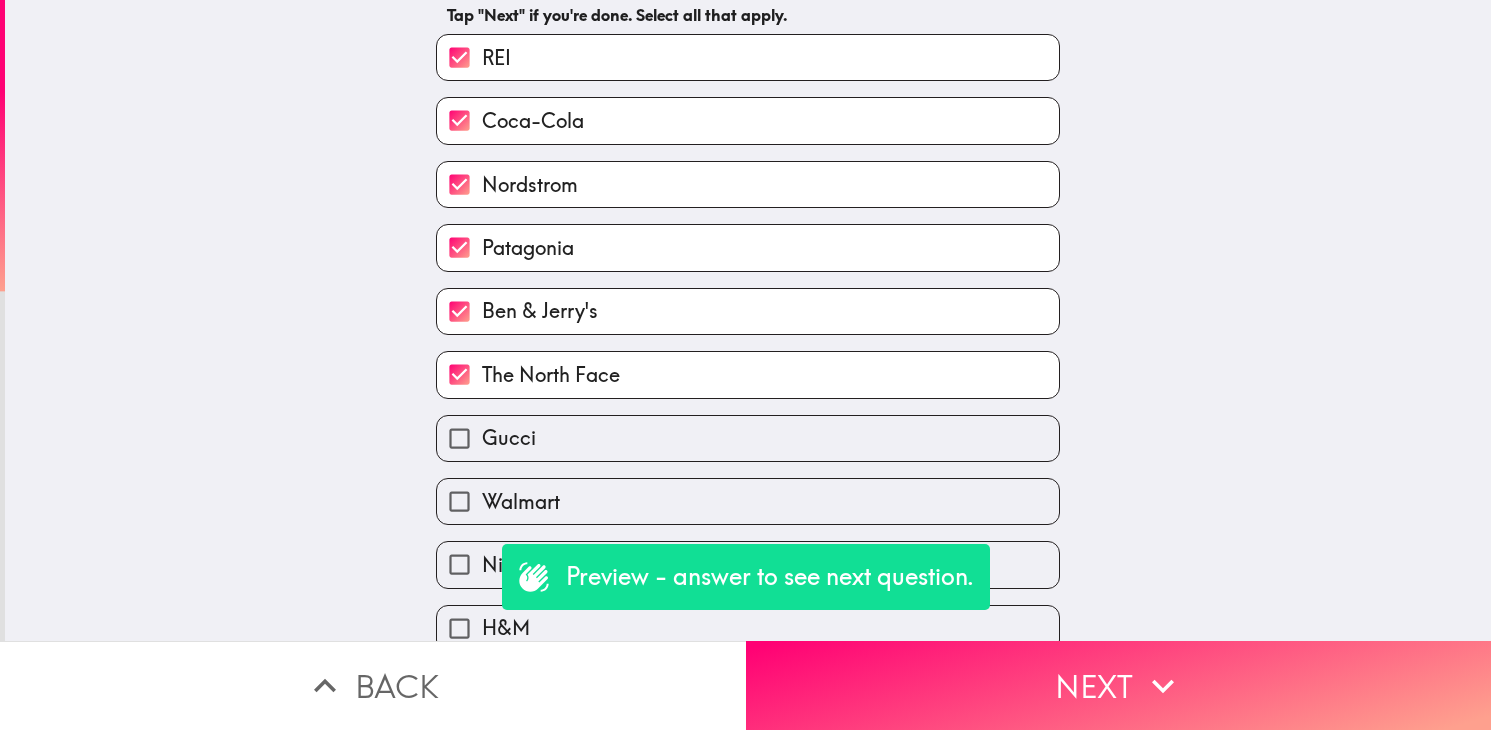 scroll, scrollTop: 157, scrollLeft: 0, axis: vertical 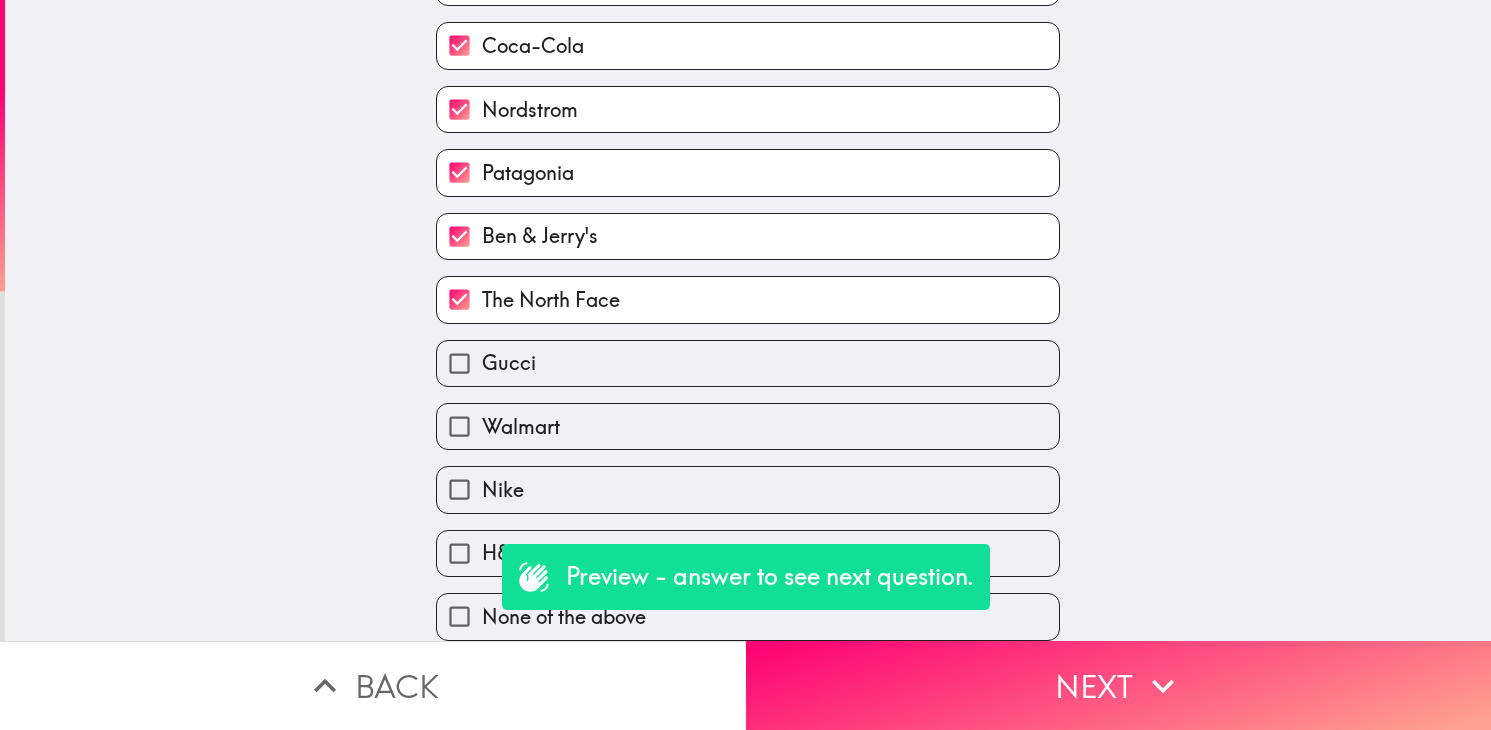 click on "Nike" at bounding box center [748, 489] 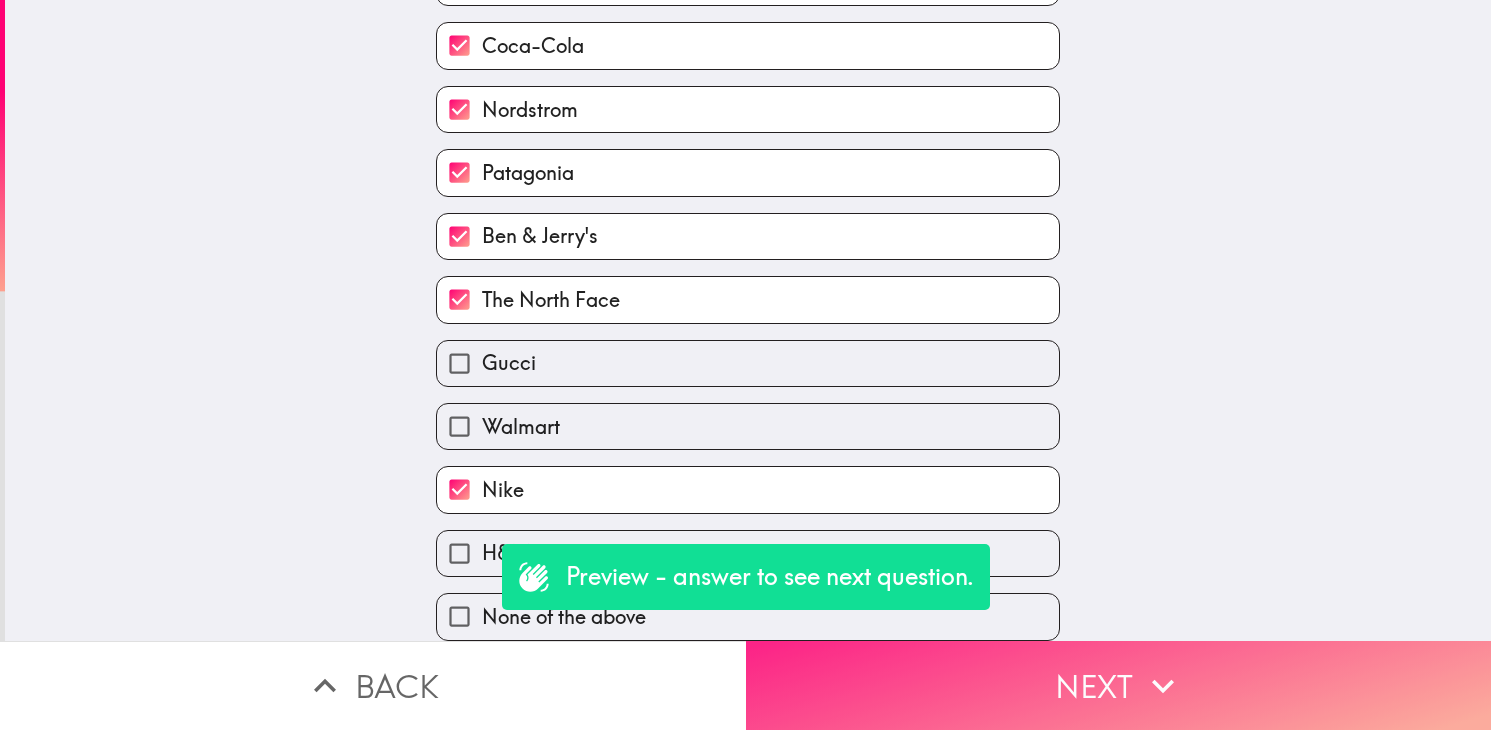 click on "Next" at bounding box center [1119, 685] 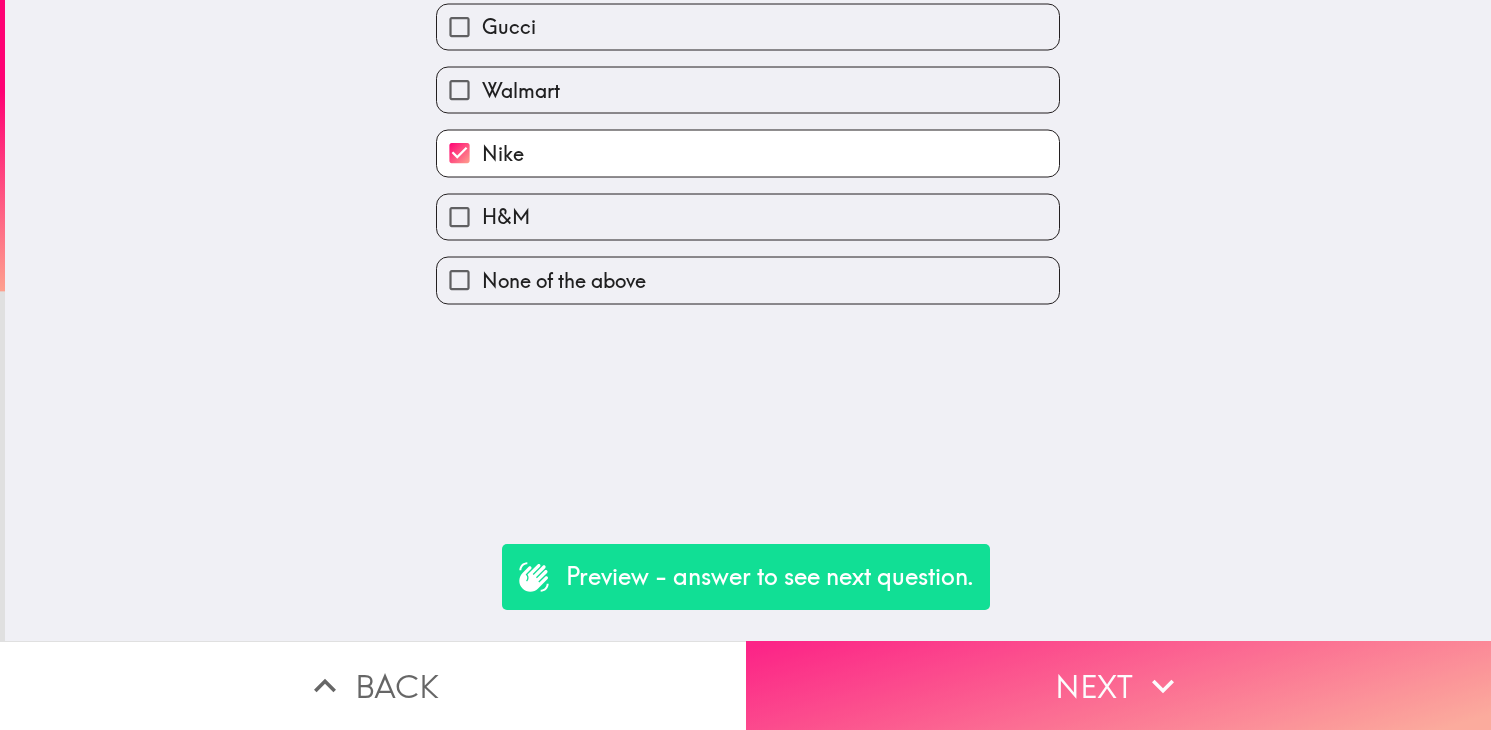 scroll, scrollTop: 0, scrollLeft: 0, axis: both 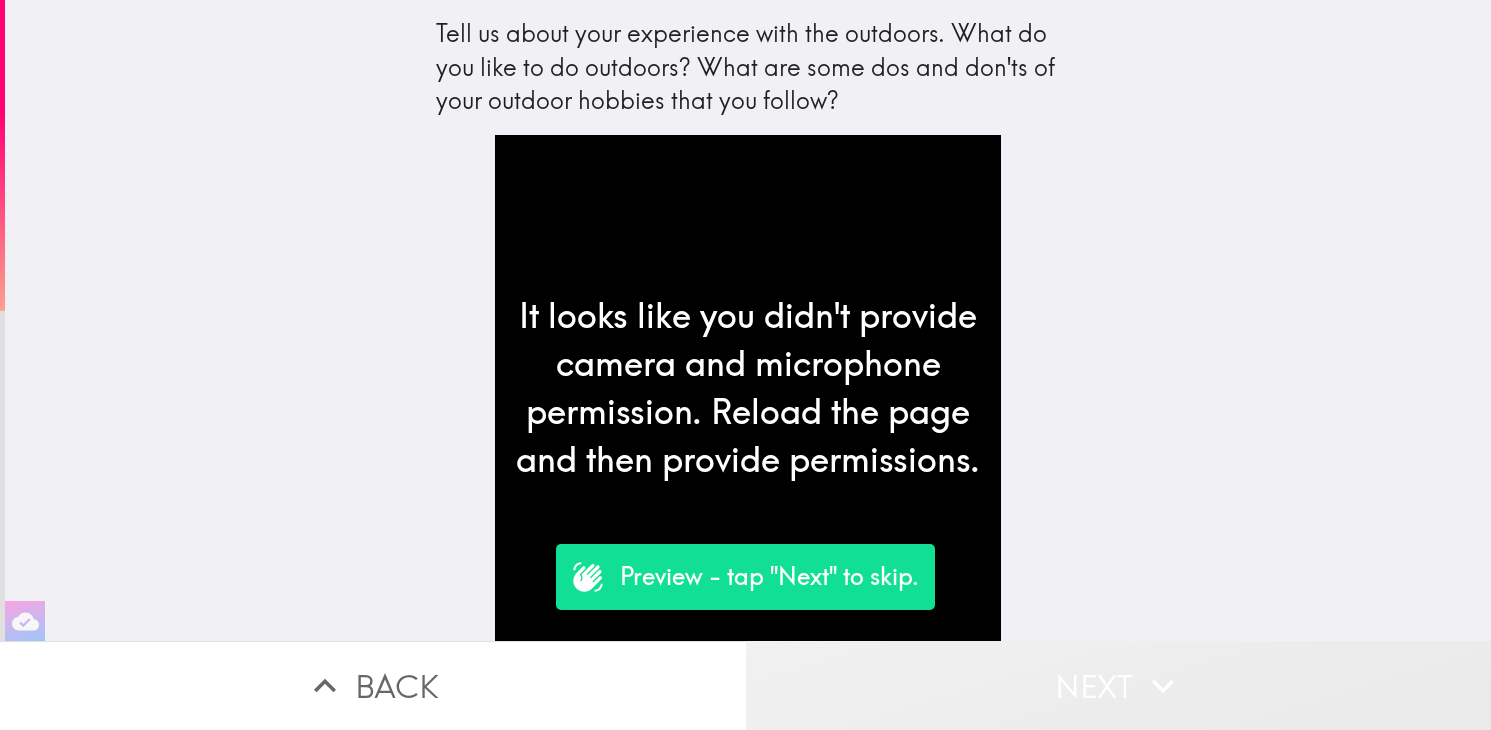 click on "Next" at bounding box center (1119, 685) 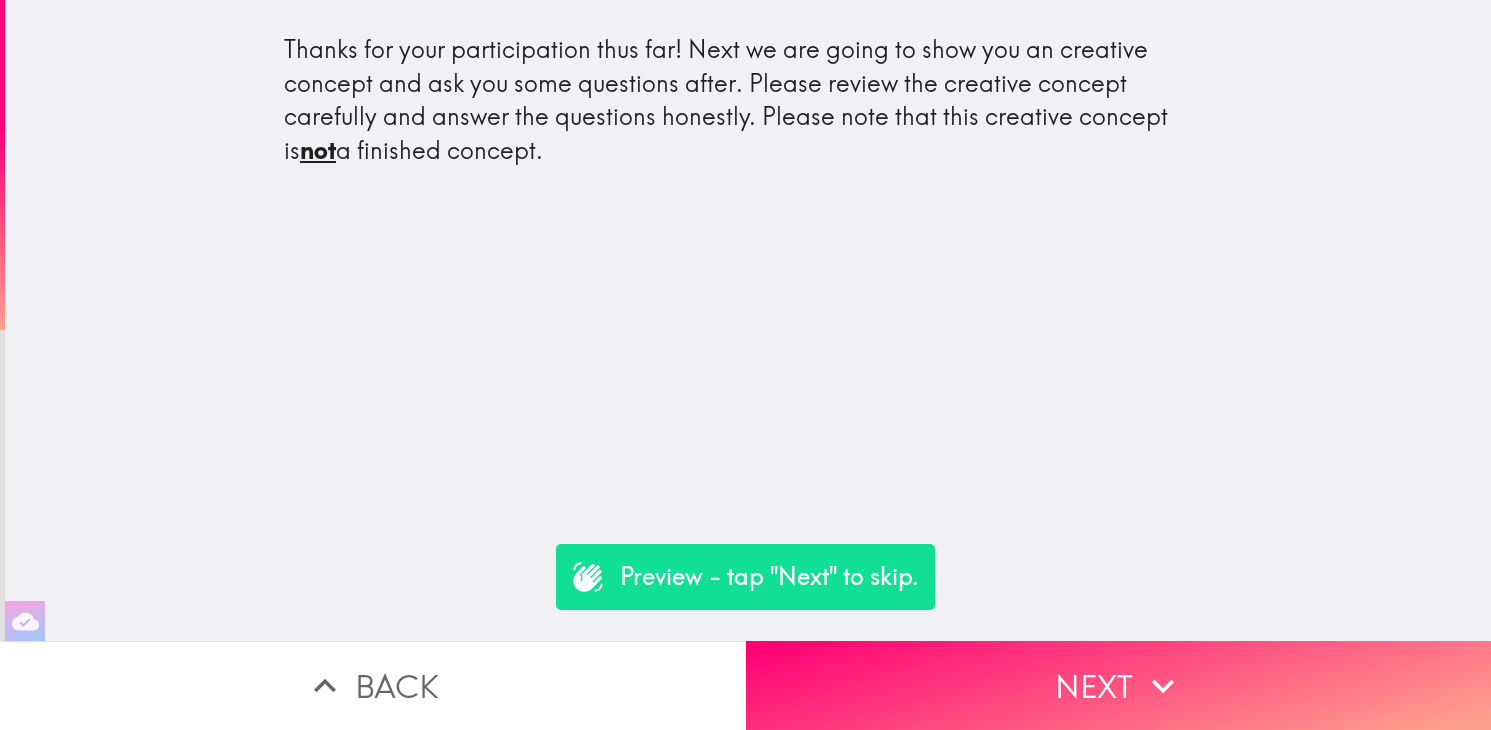 type 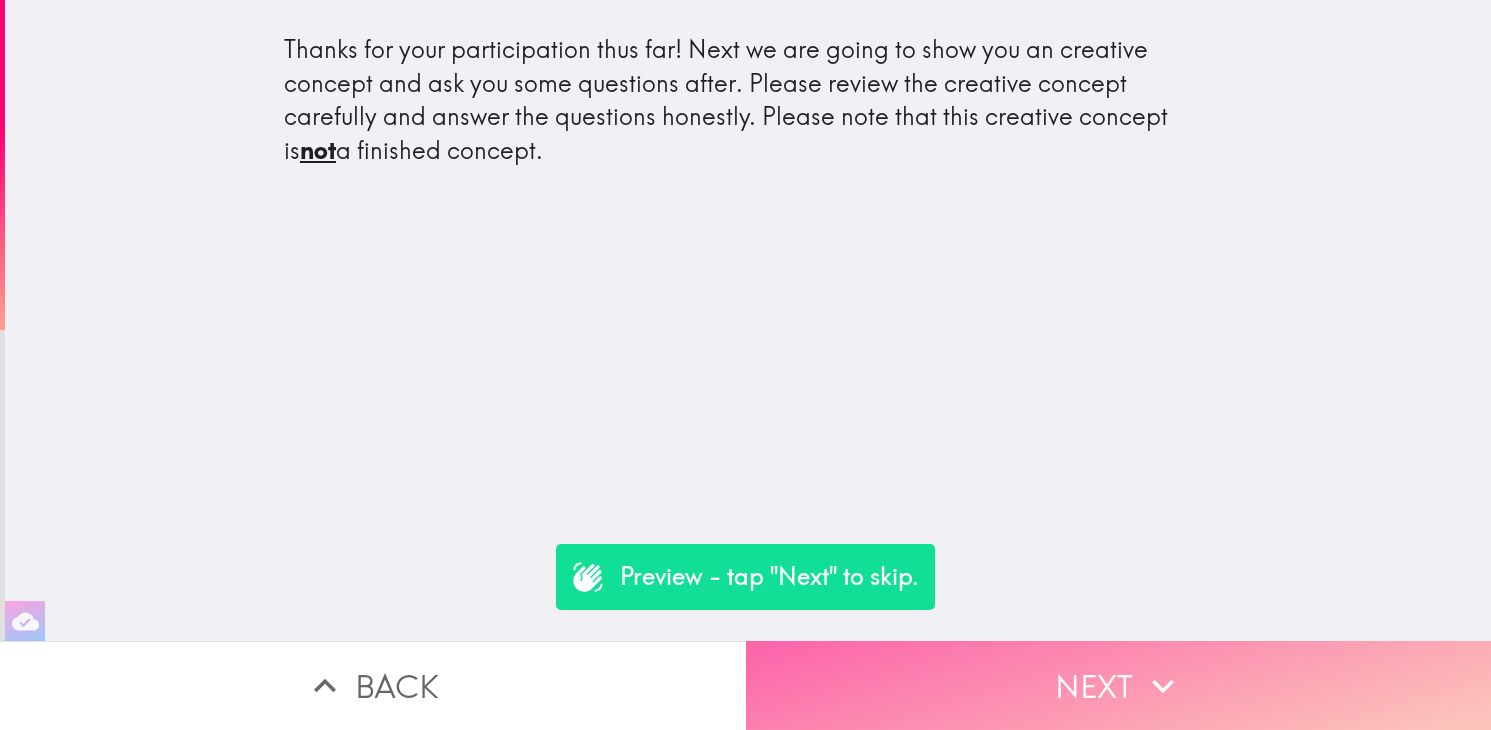 click on "Next" at bounding box center (1119, 685) 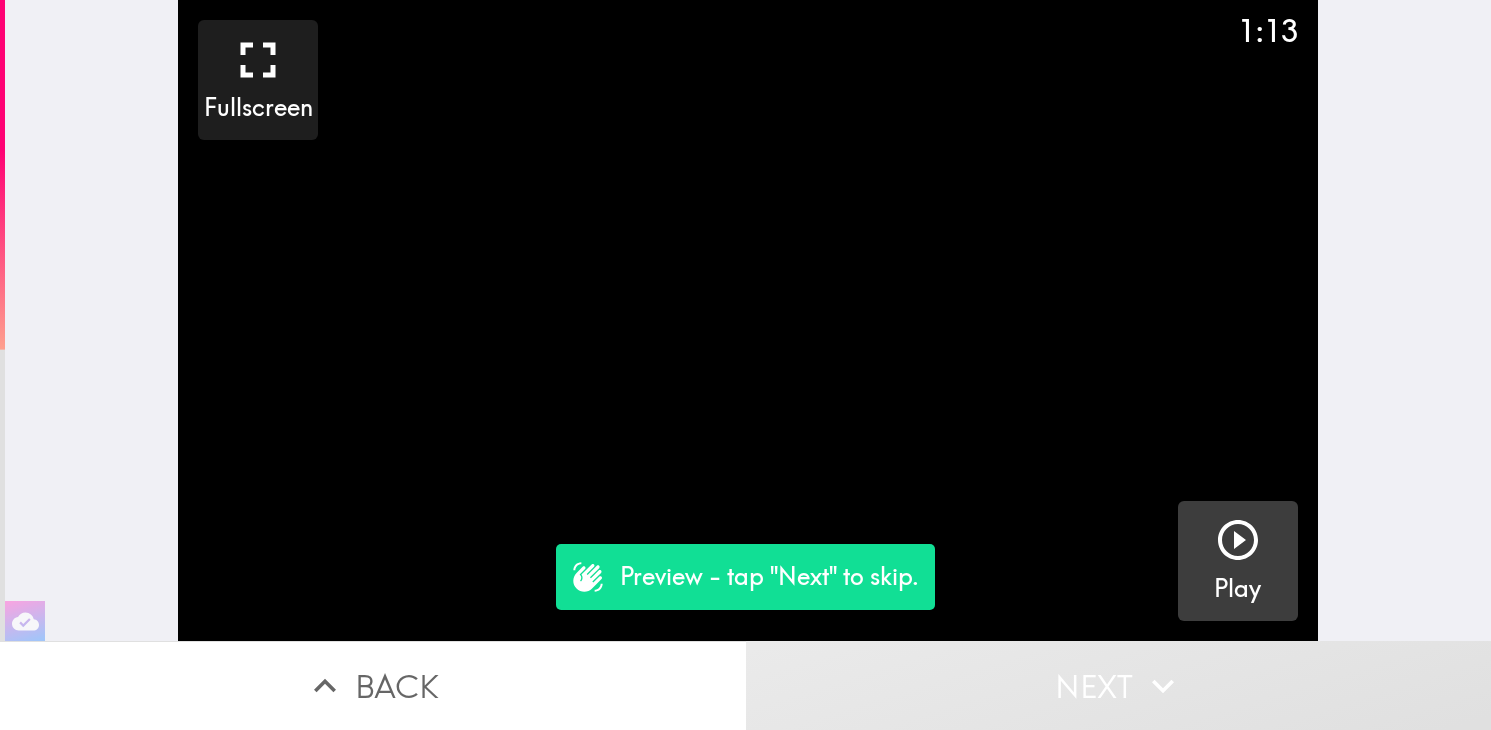 click on "Play" at bounding box center [1238, 561] 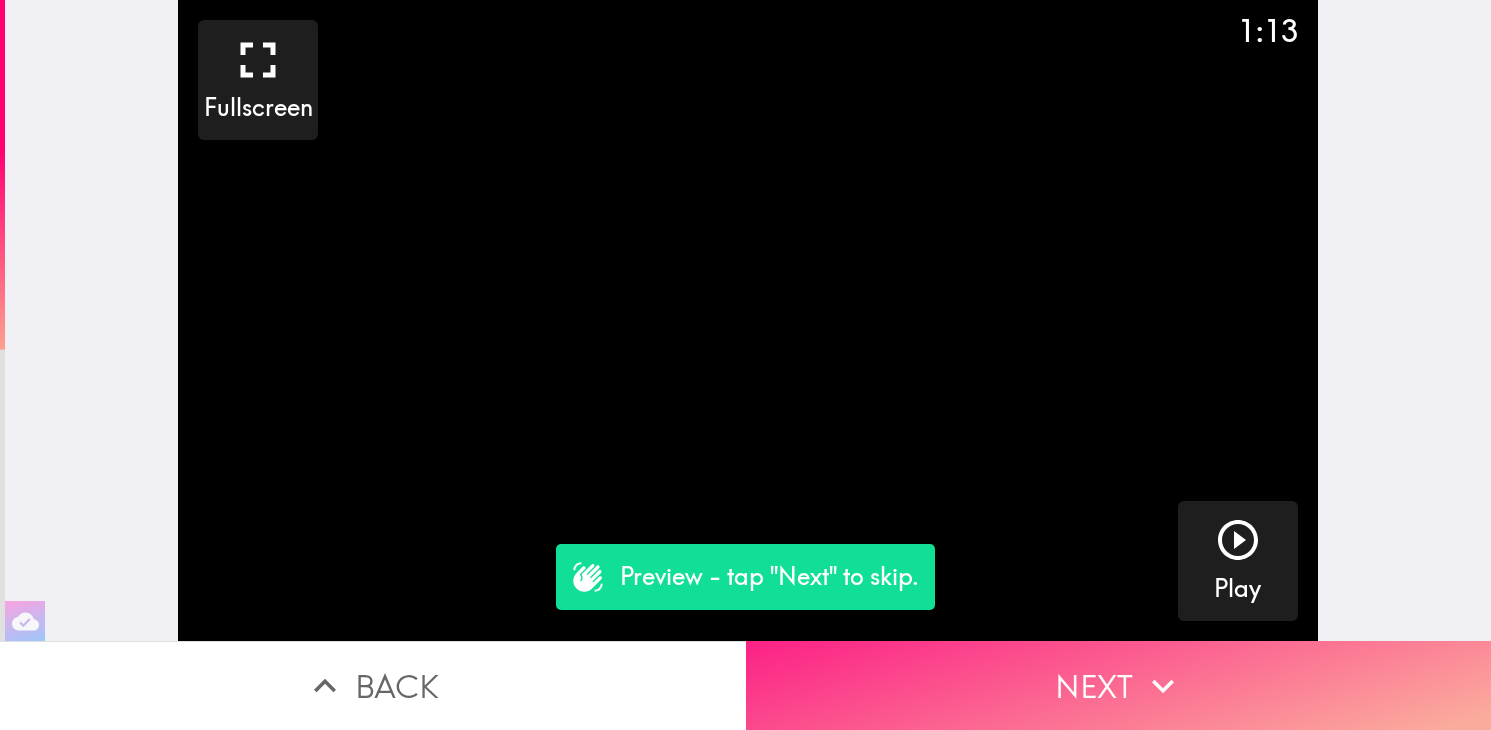 click on "Next" at bounding box center (1119, 685) 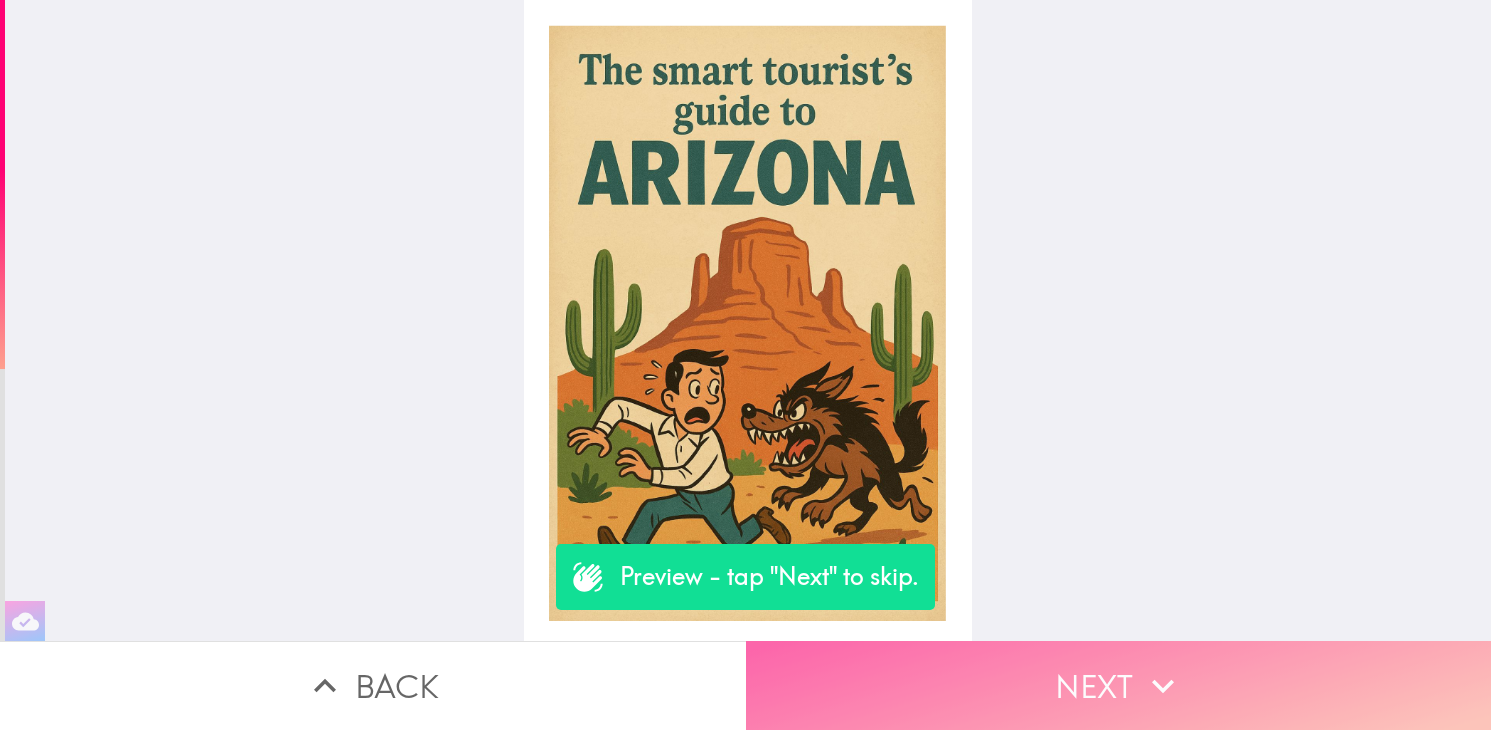 click on "Next" at bounding box center (1119, 685) 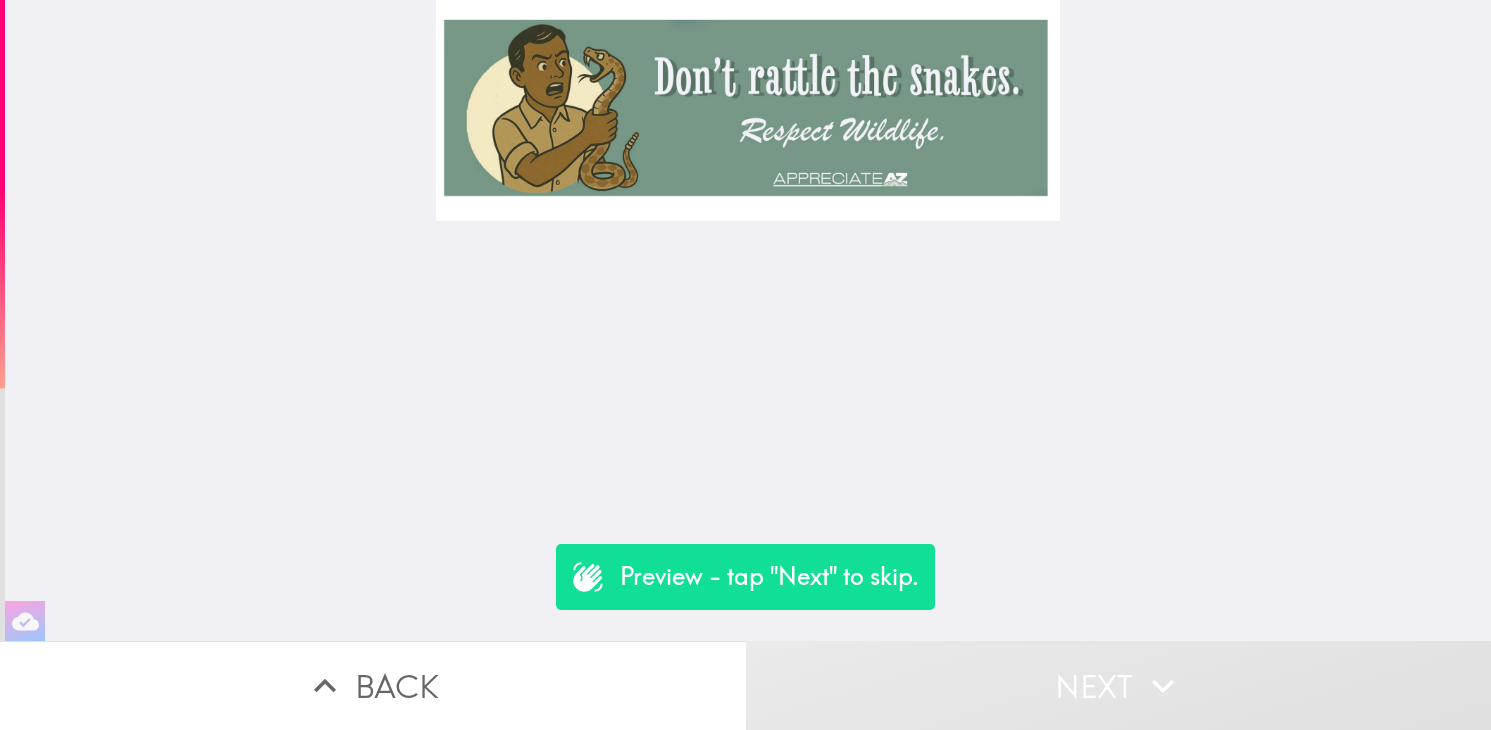 click on "Next" at bounding box center (1119, 685) 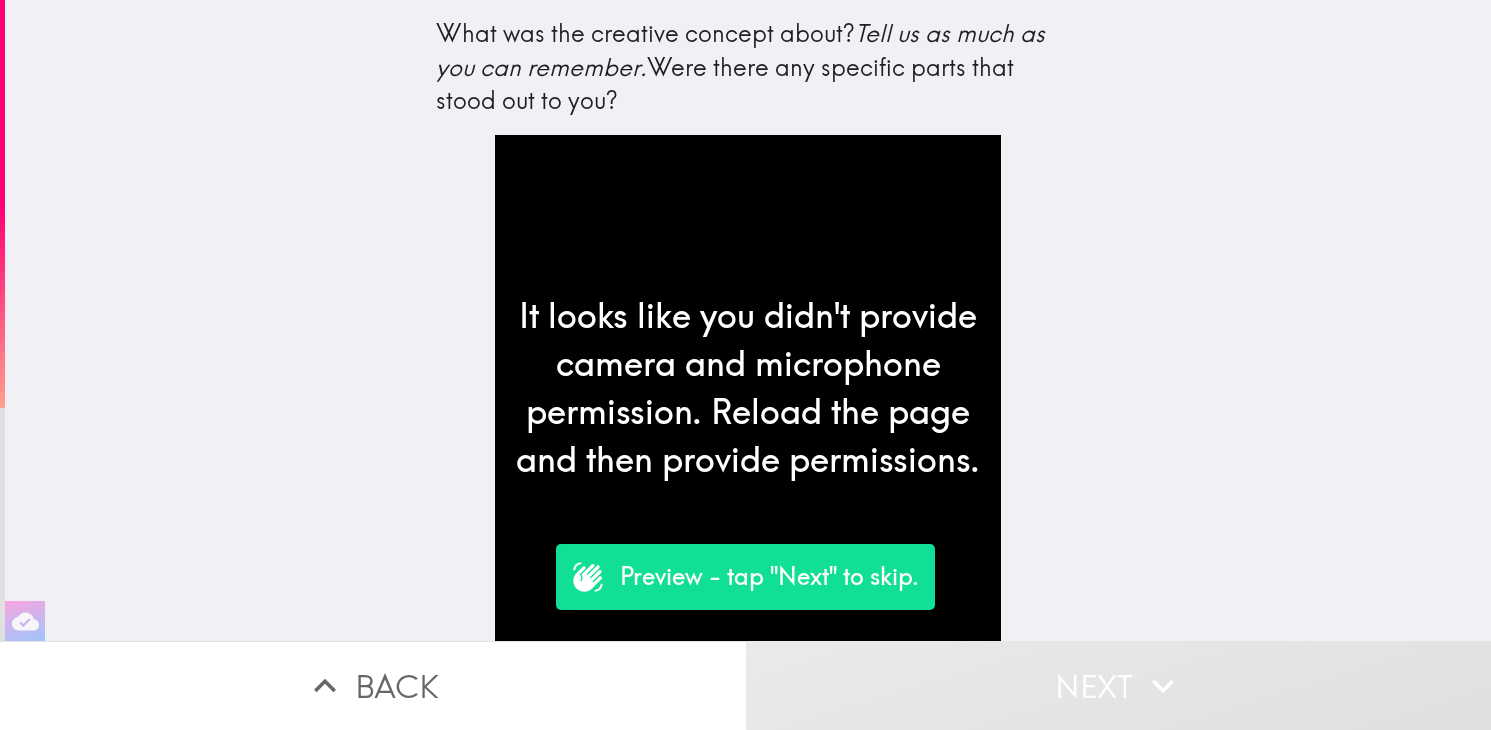 click on "It looks like you didn't provide camera and microphone permission. Reload the page and then provide permissions." at bounding box center (748, 388) 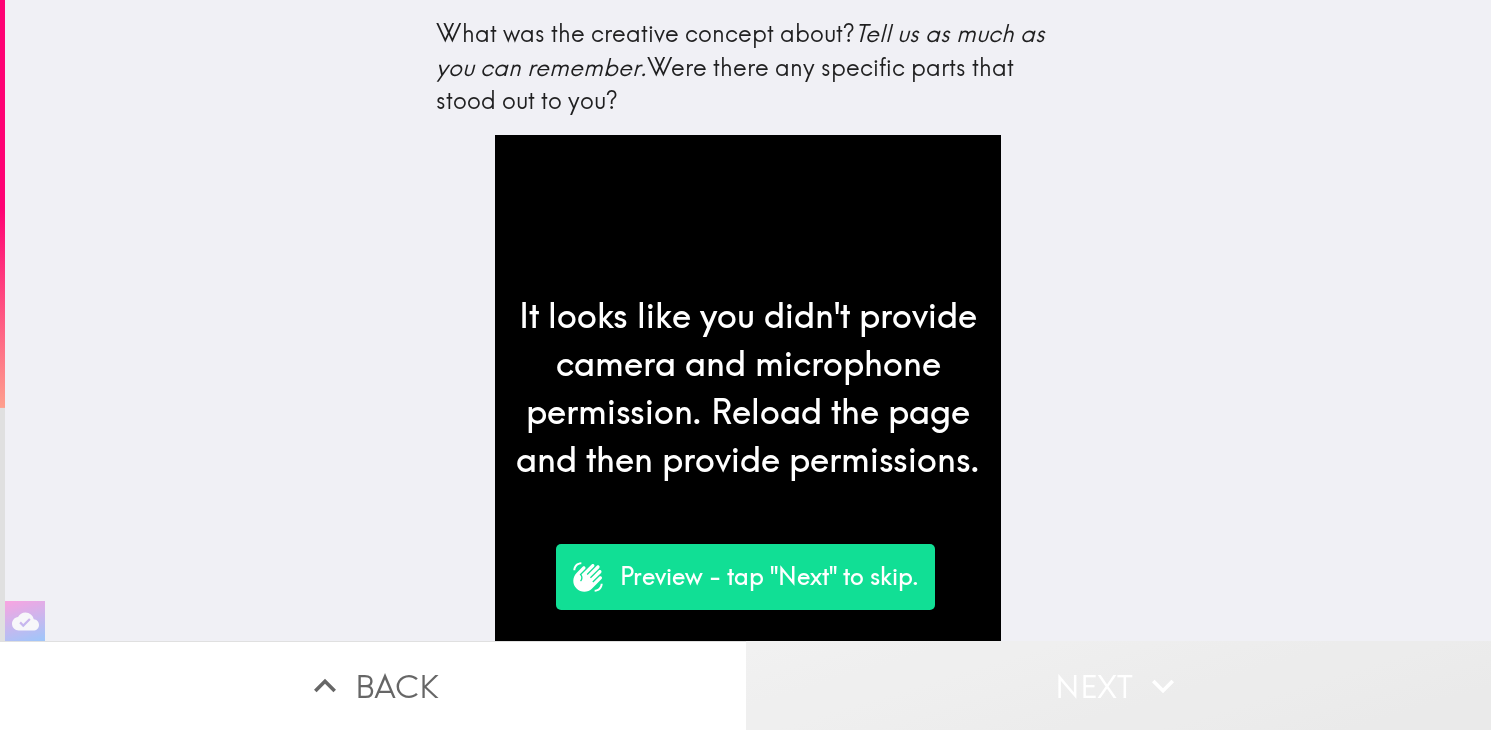 click on "Next" at bounding box center (1119, 685) 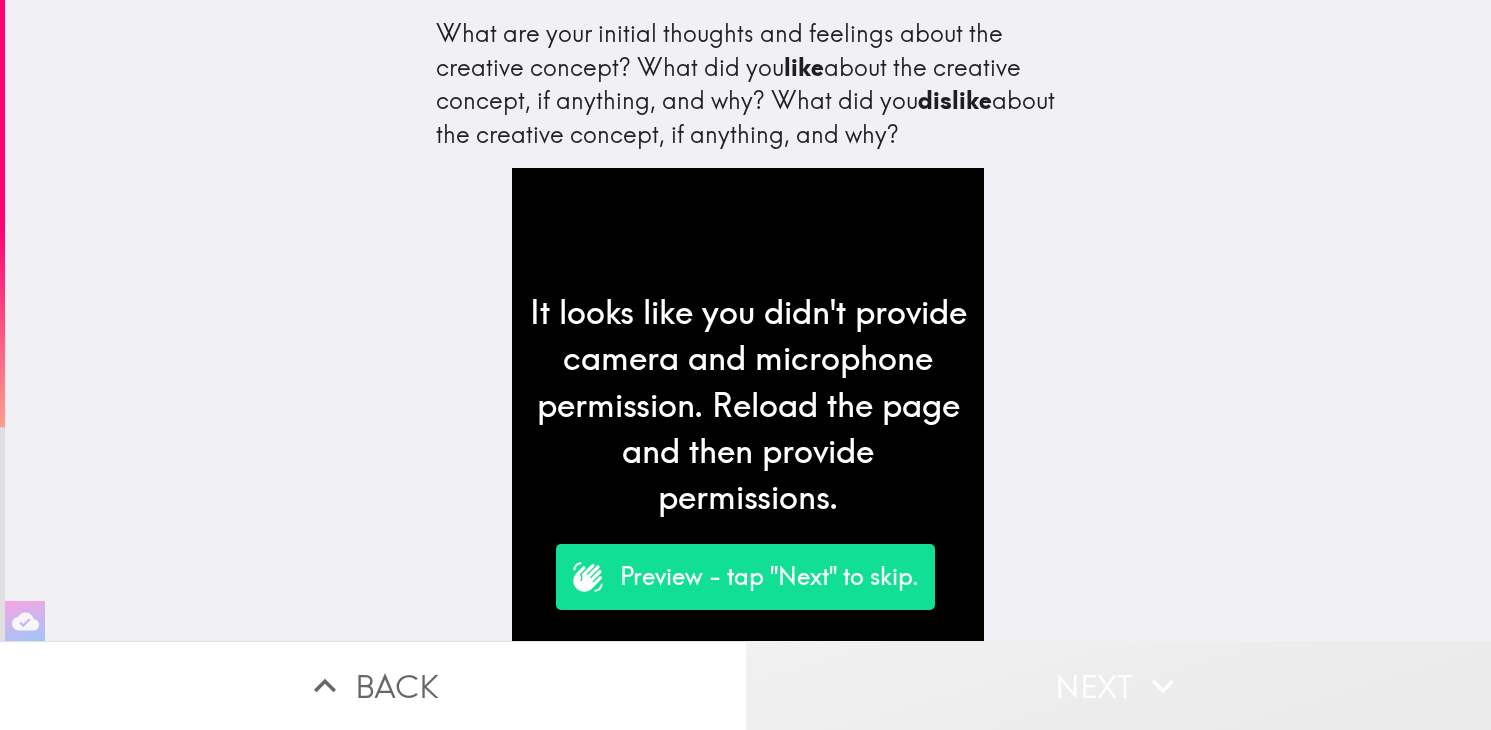 click on "Next" at bounding box center (1119, 685) 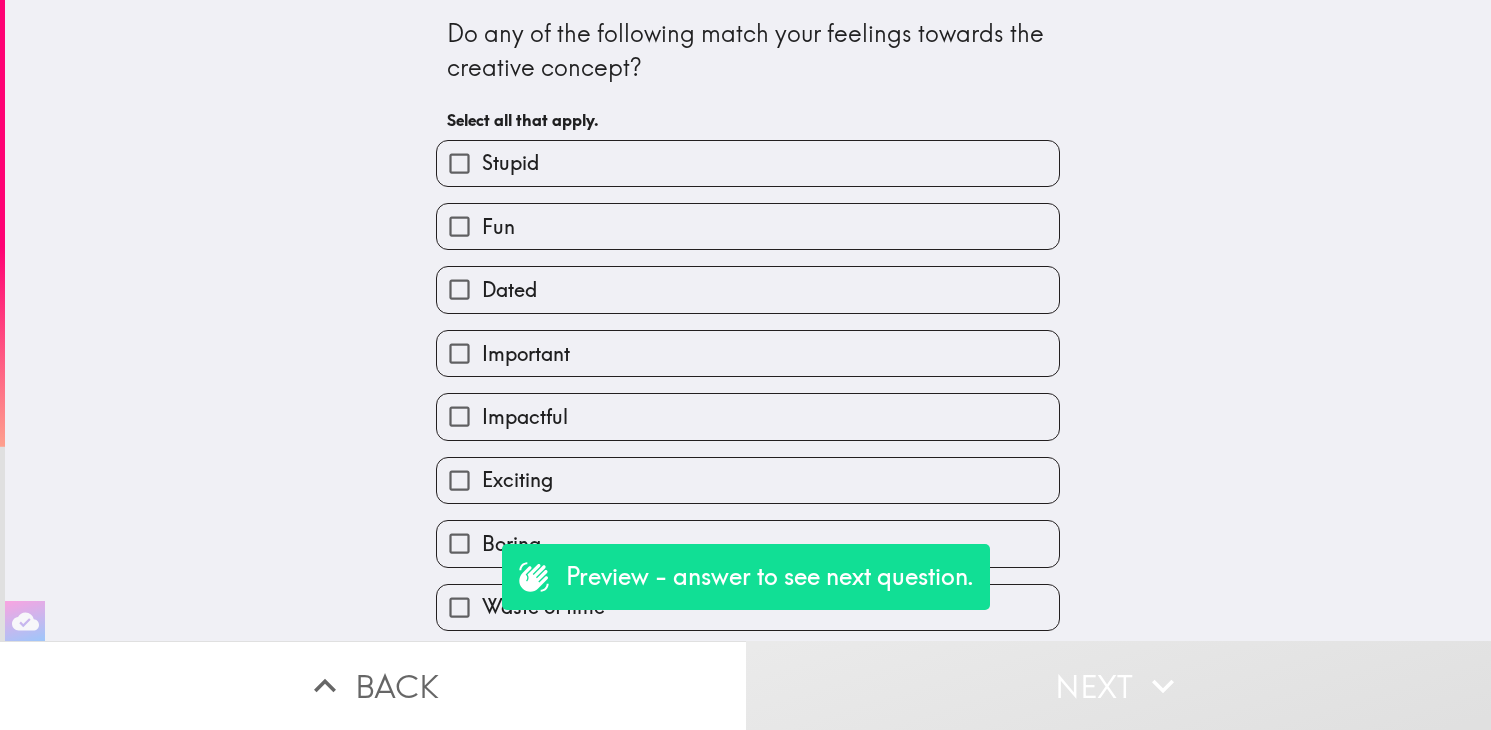 scroll, scrollTop: 62, scrollLeft: 0, axis: vertical 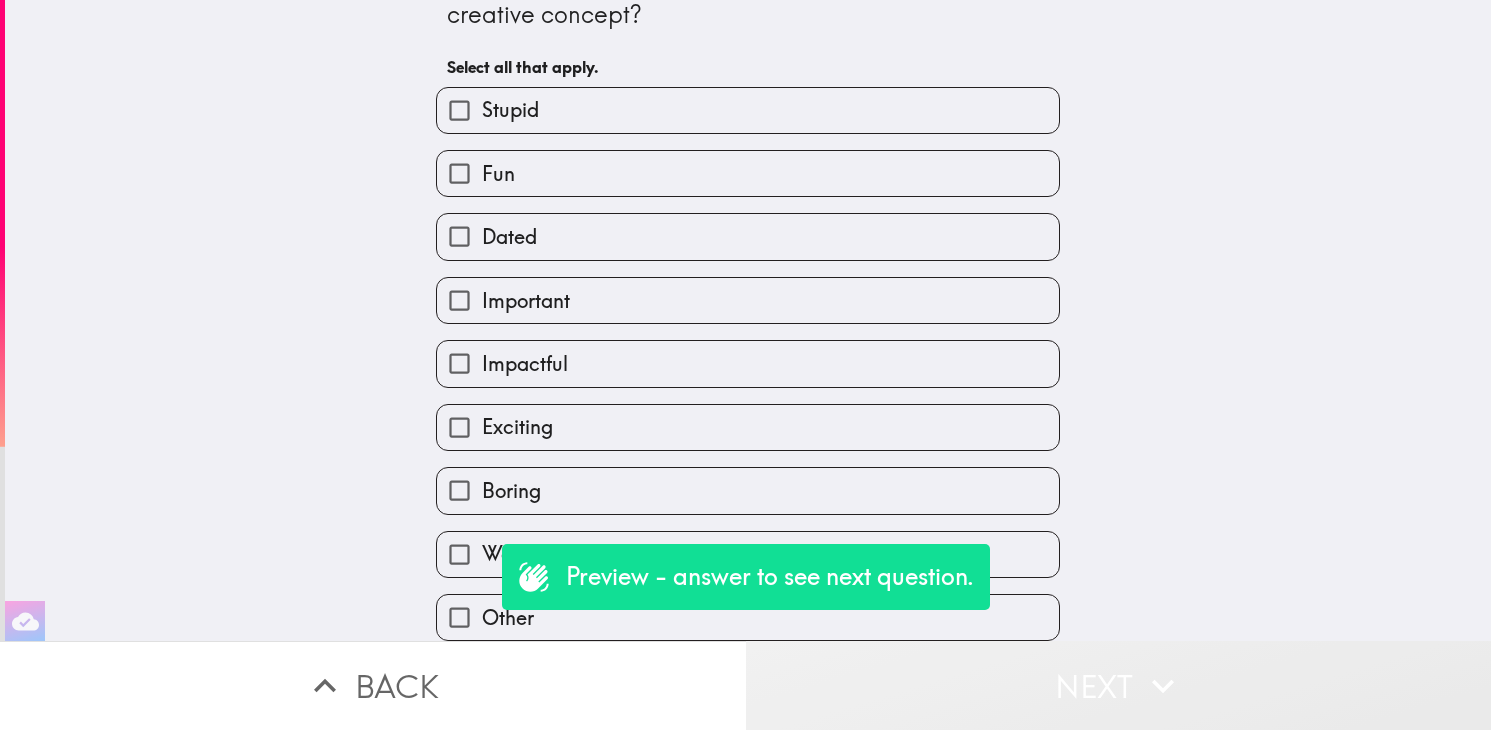 click on "Next" at bounding box center (1119, 685) 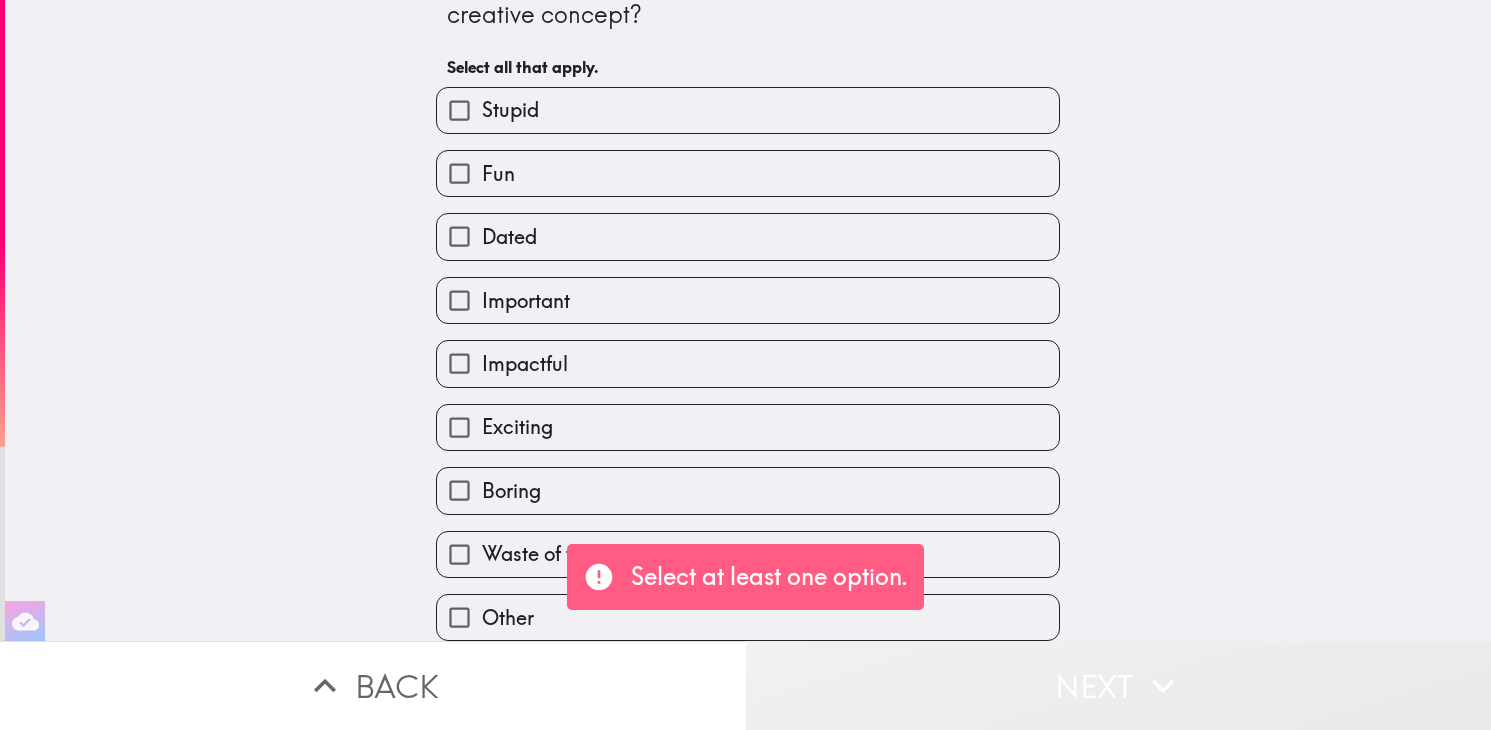 click on "Next" at bounding box center (1119, 685) 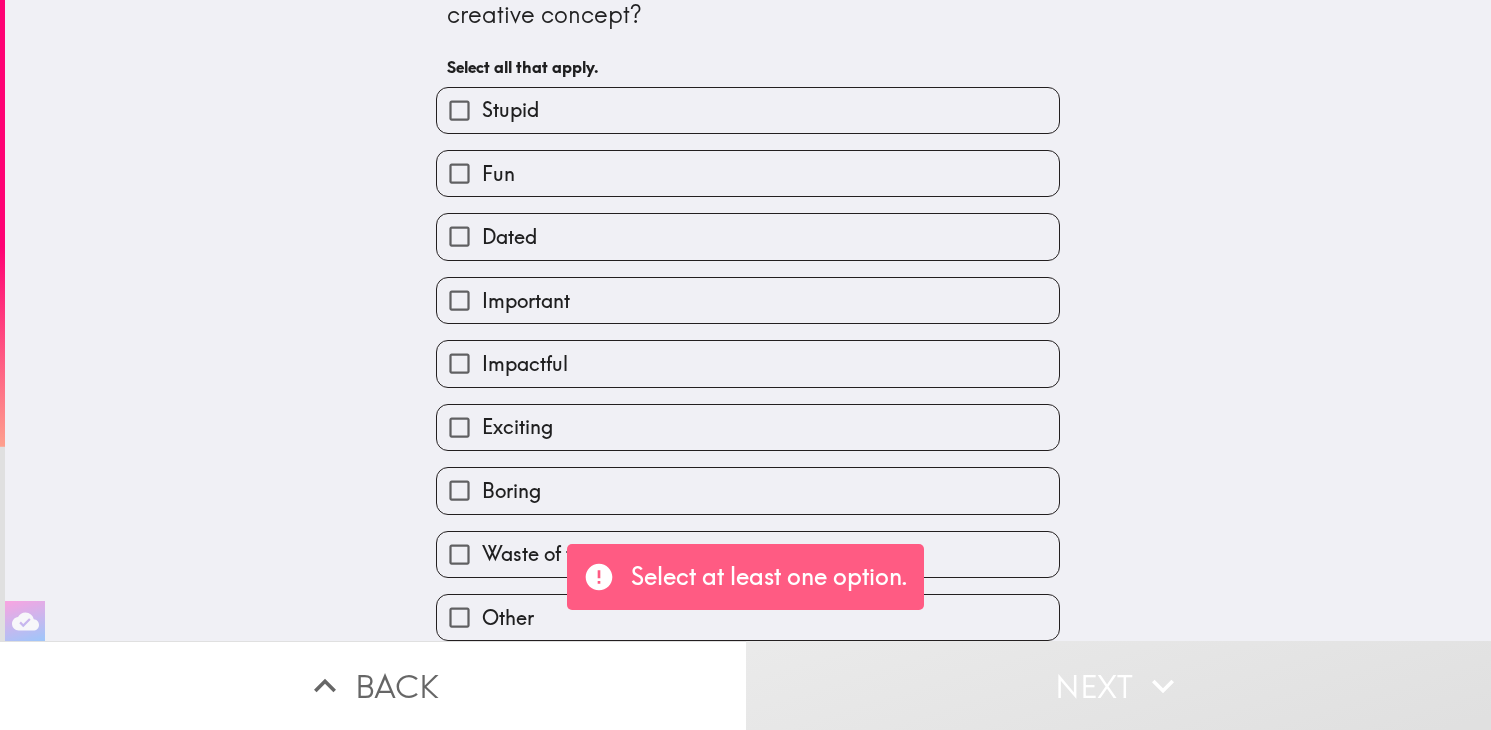 click on "Fun" at bounding box center [748, 173] 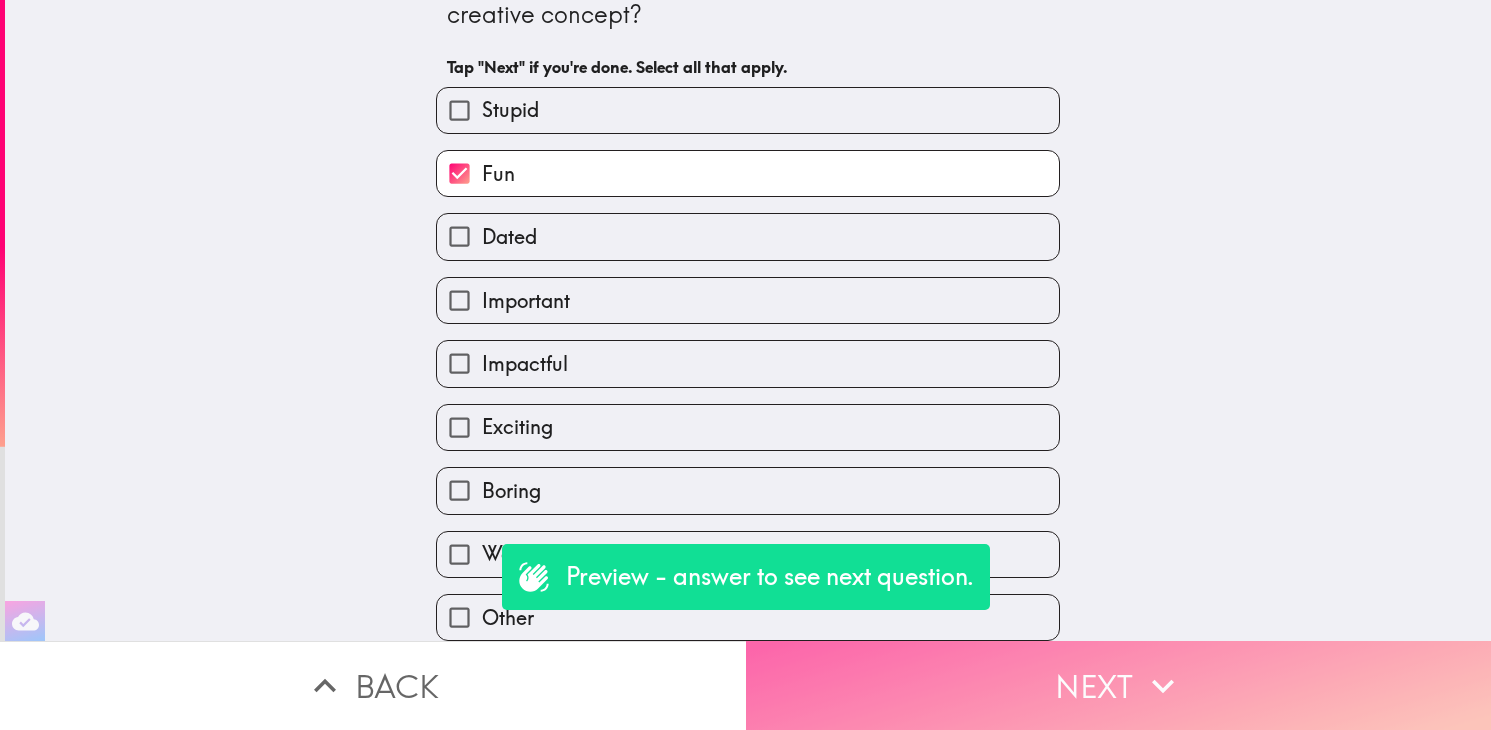 click on "Next" at bounding box center [1119, 685] 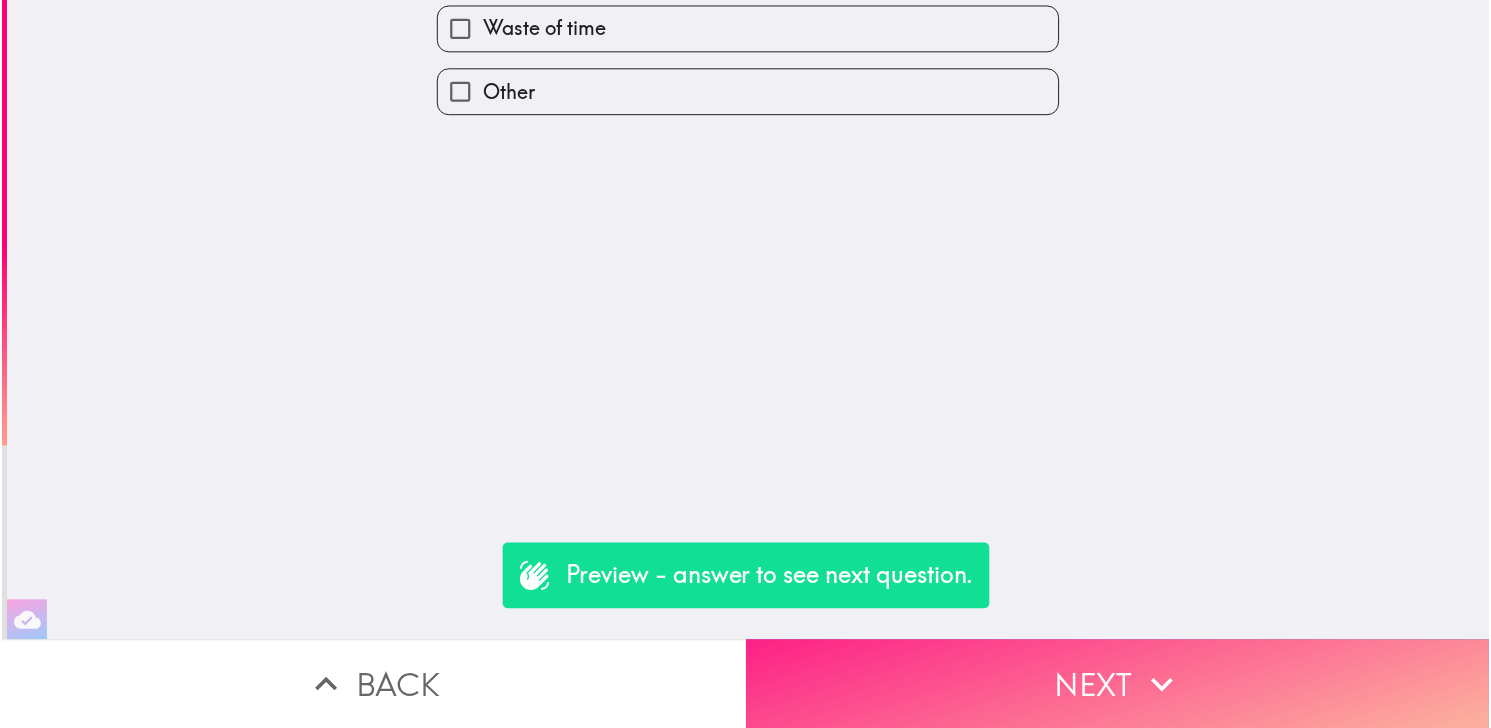 scroll, scrollTop: 0, scrollLeft: 0, axis: both 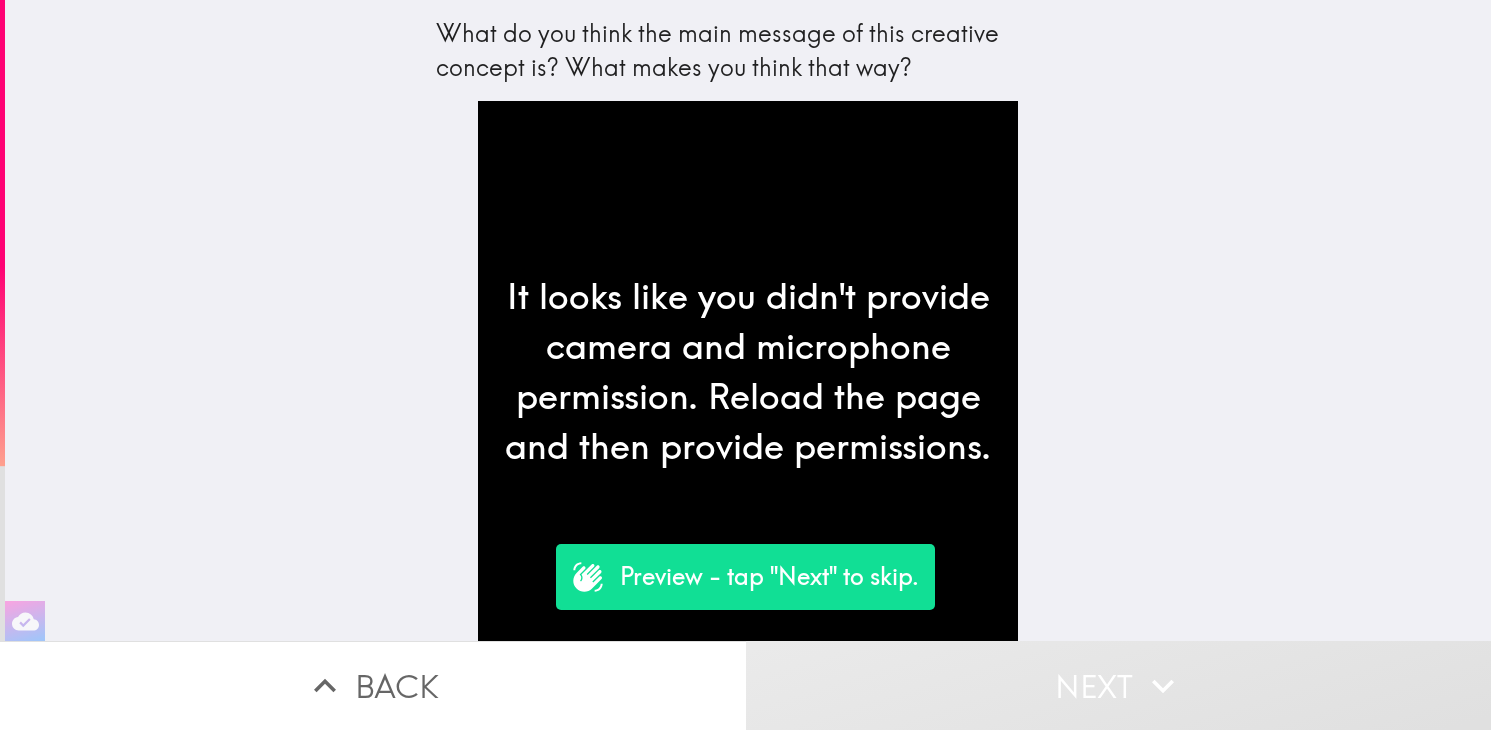 click on "Next" at bounding box center [1119, 685] 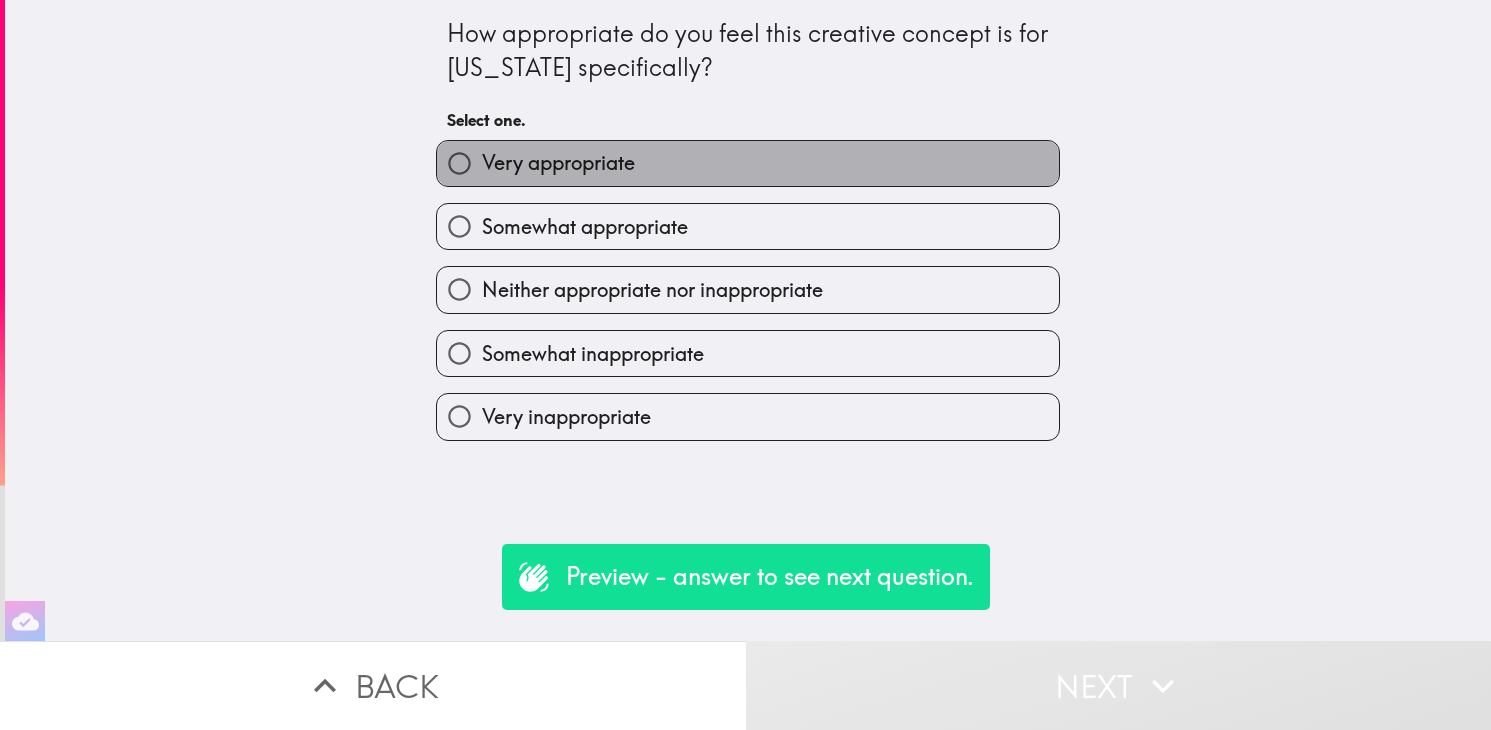 click on "Very appropriate" at bounding box center (748, 163) 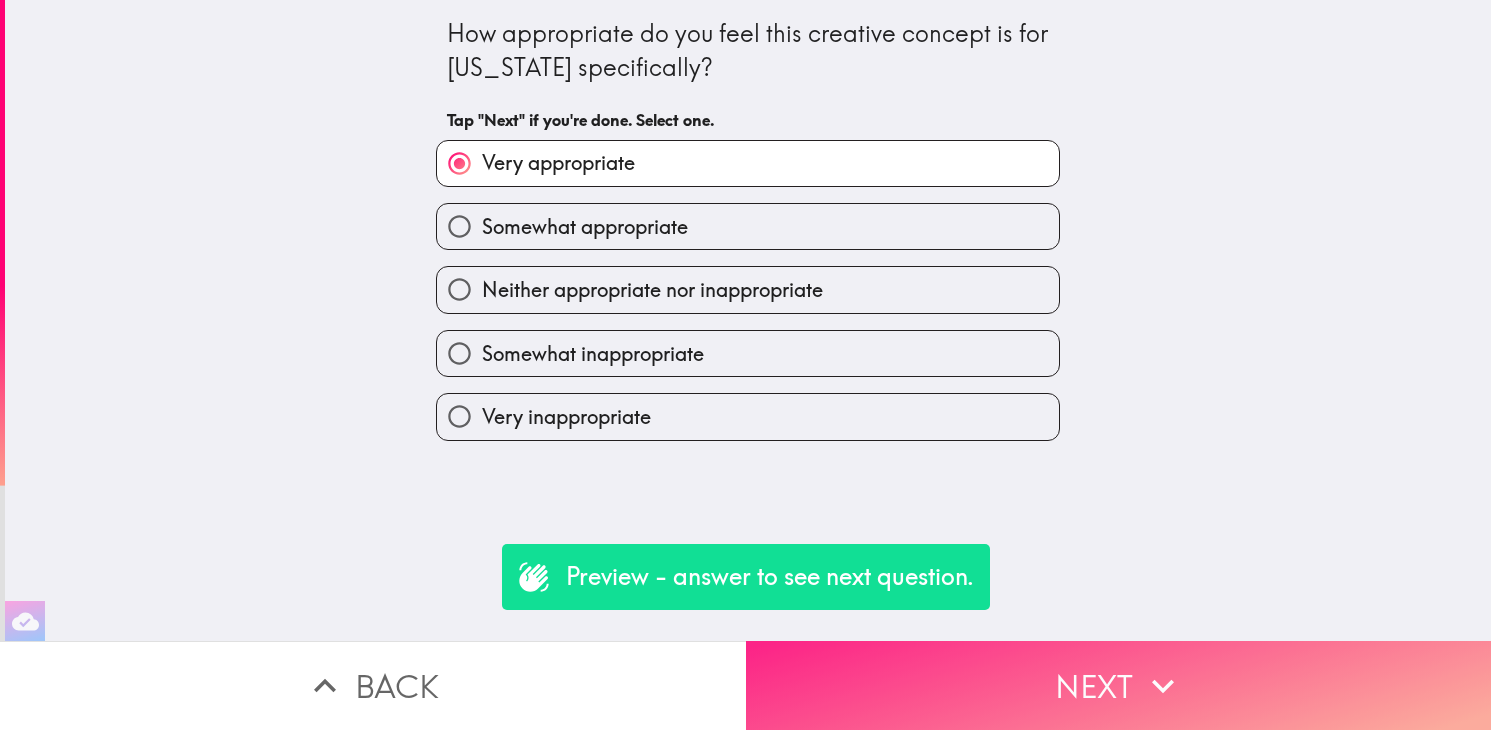 click on "Next" at bounding box center (1119, 685) 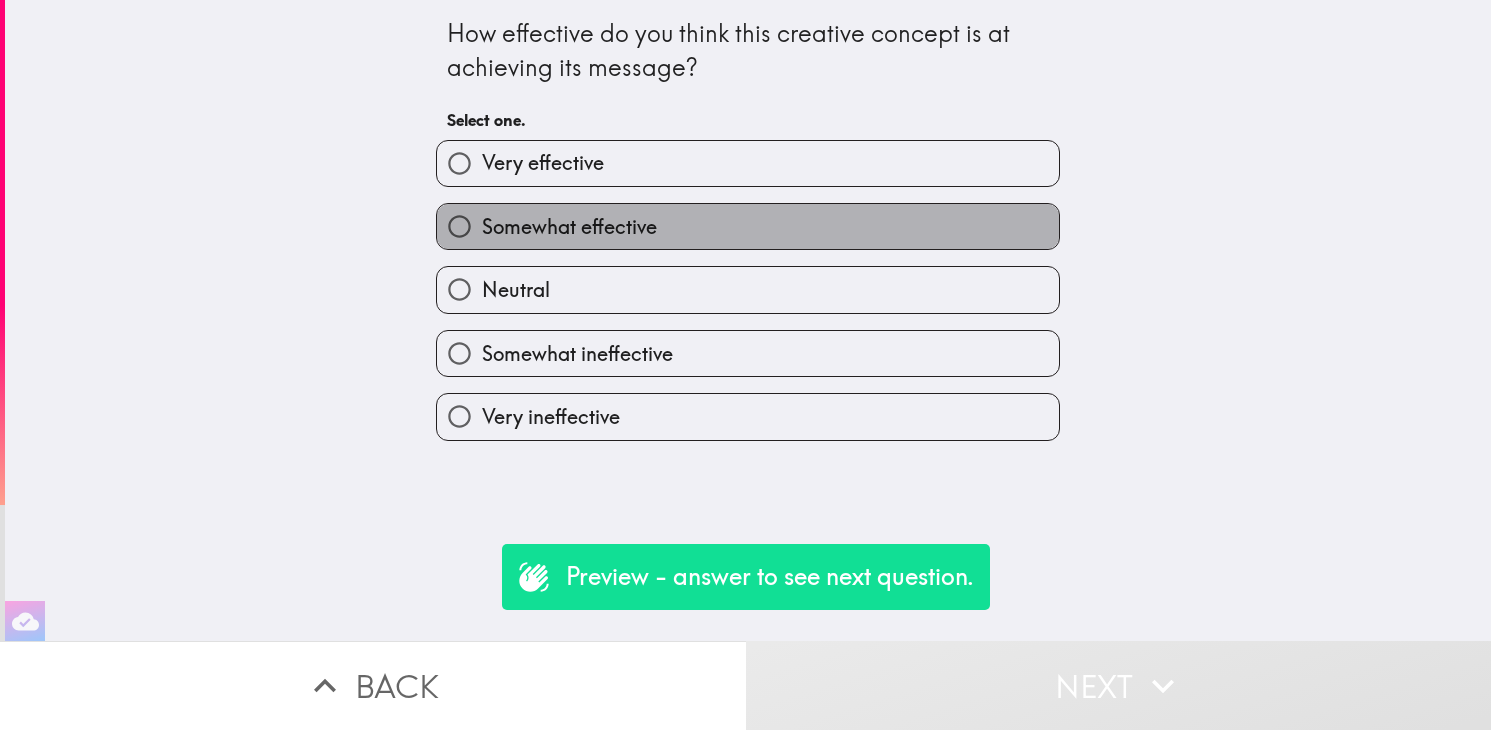 click on "Somewhat effective" at bounding box center [748, 226] 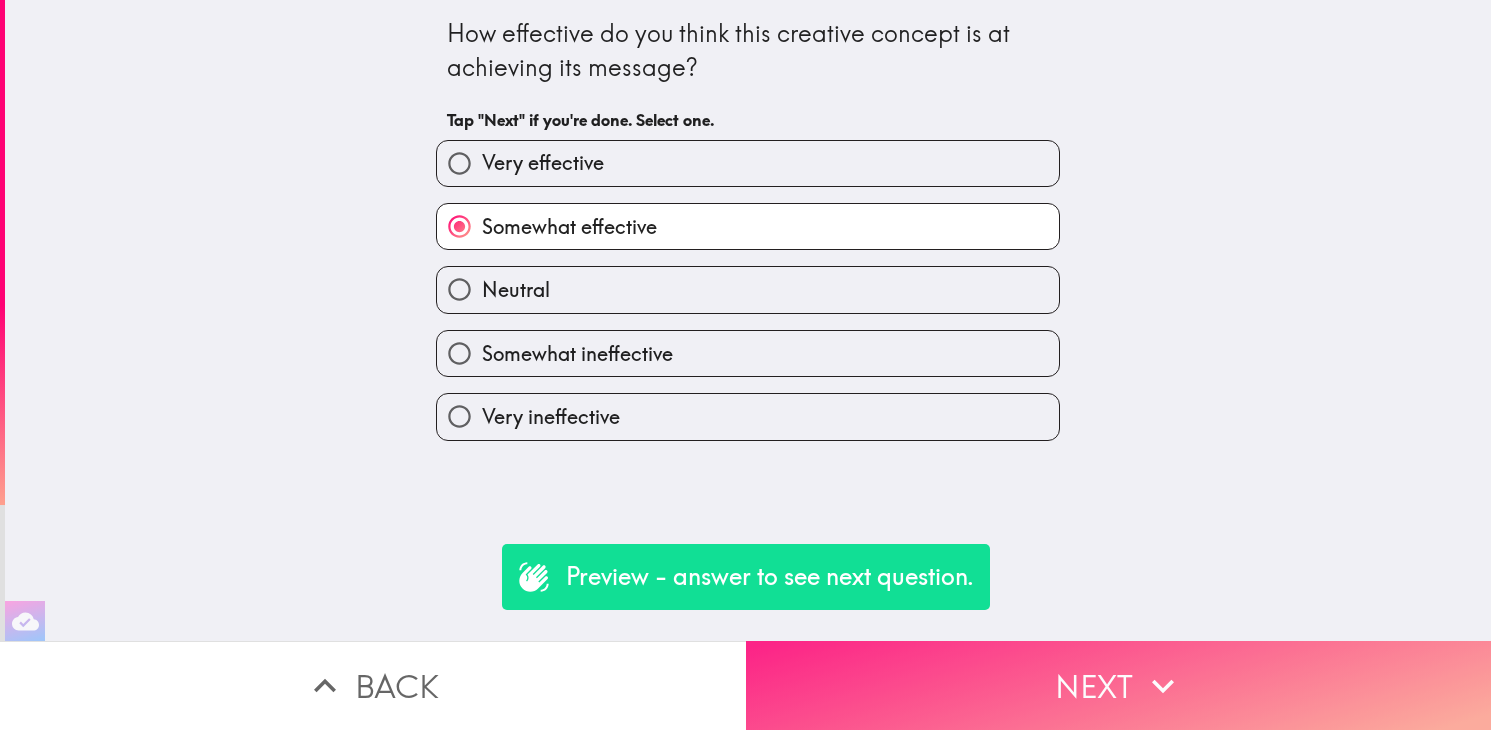 click on "Next" at bounding box center (1119, 685) 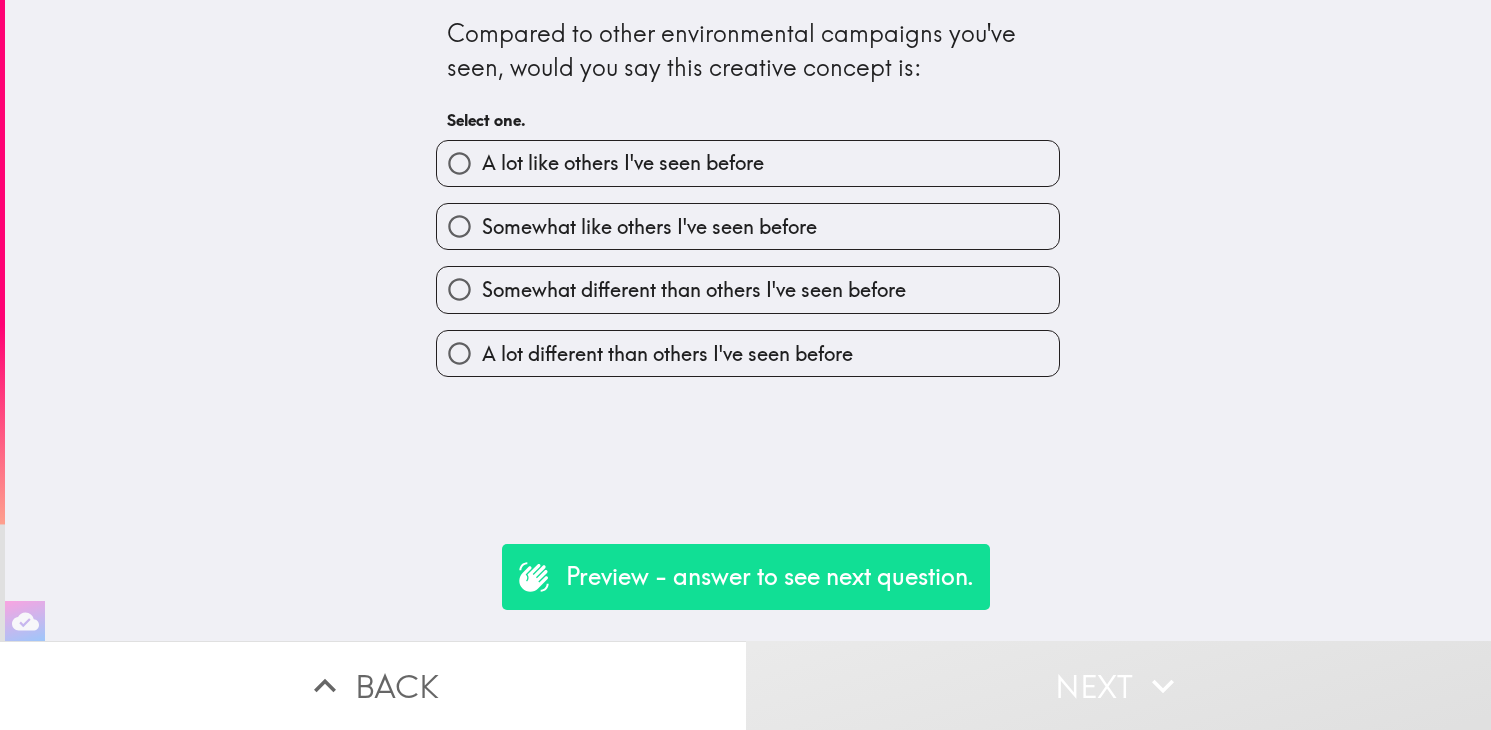 click on "A lot like others I've seen before" at bounding box center (748, 163) 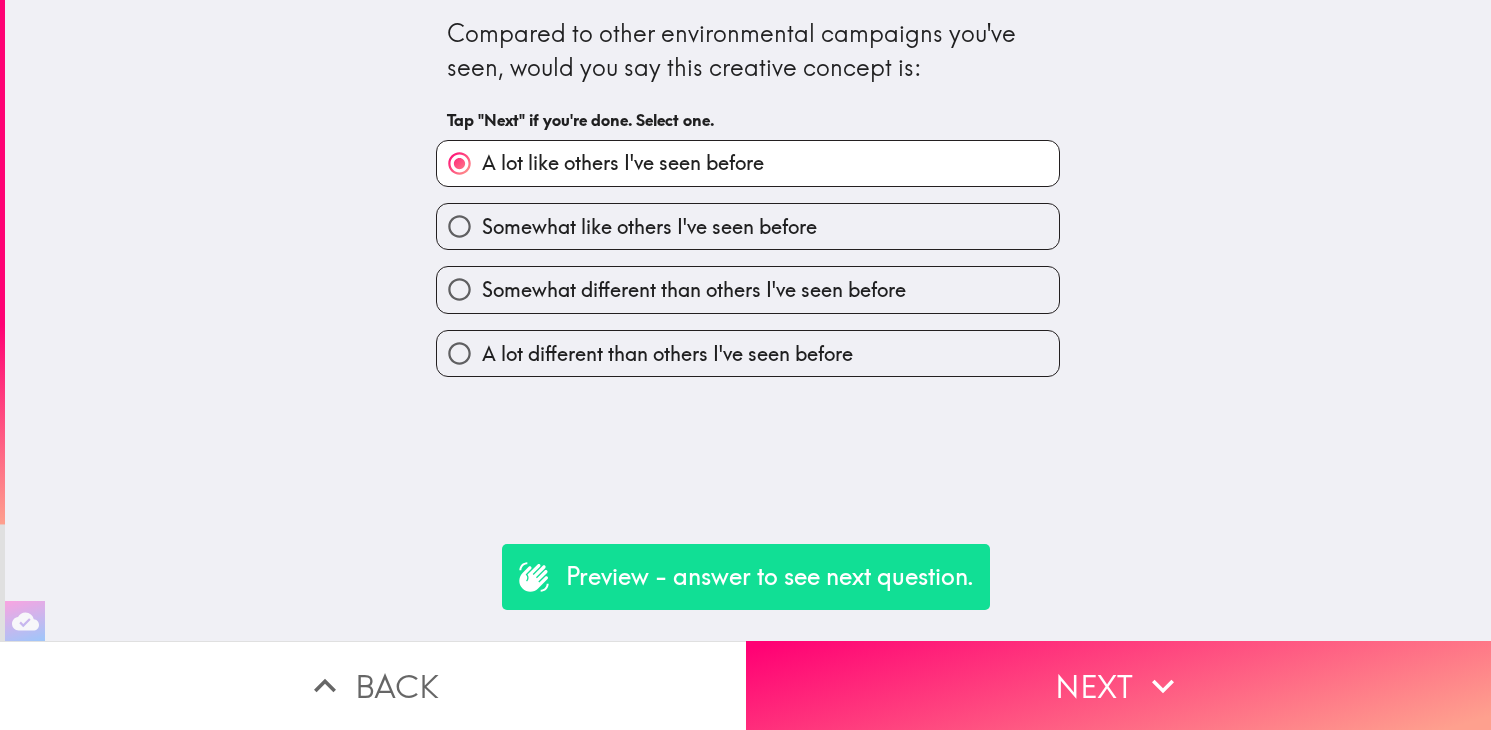 click on "Somewhat different than others I've seen before" at bounding box center (748, 289) 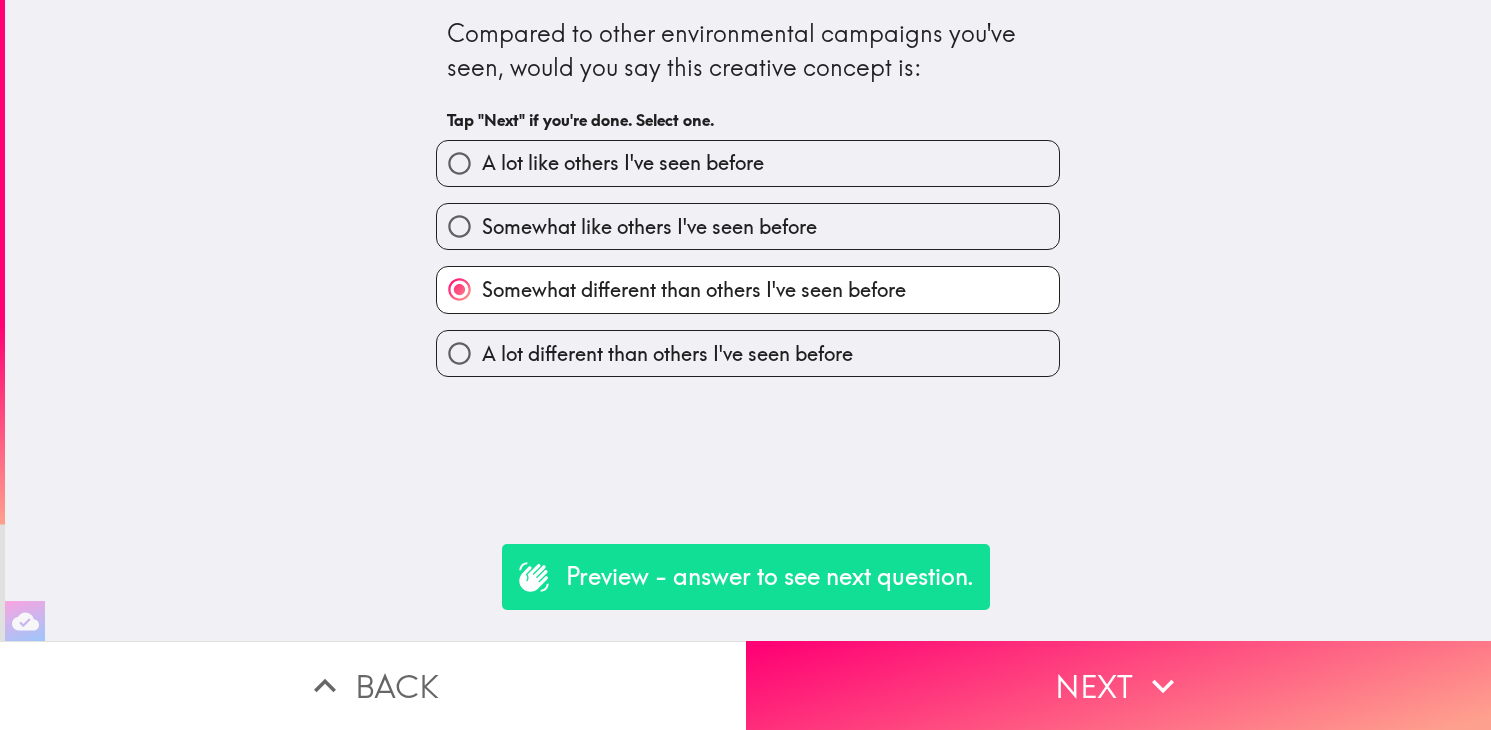 click on "A lot different than others I've seen before" at bounding box center [748, 353] 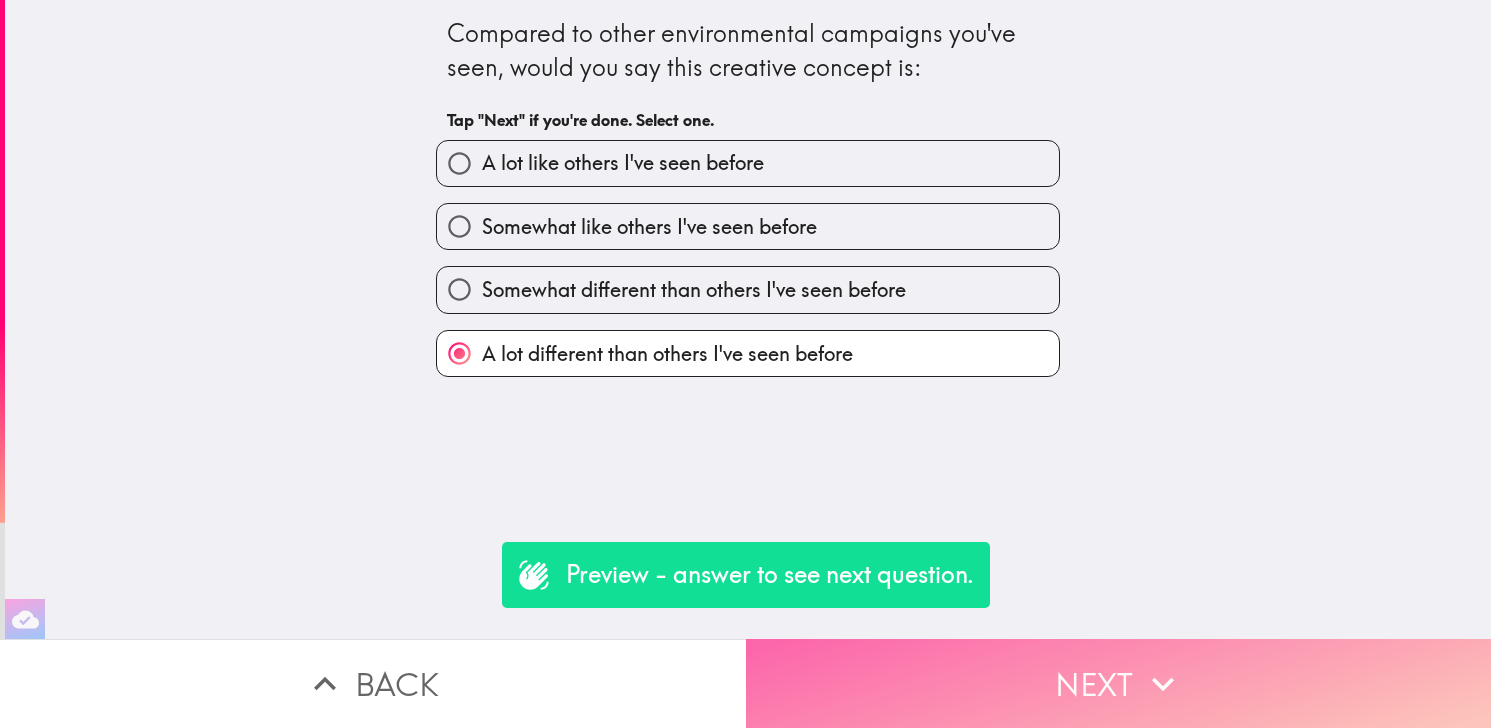 click on "Next" at bounding box center [1119, 683] 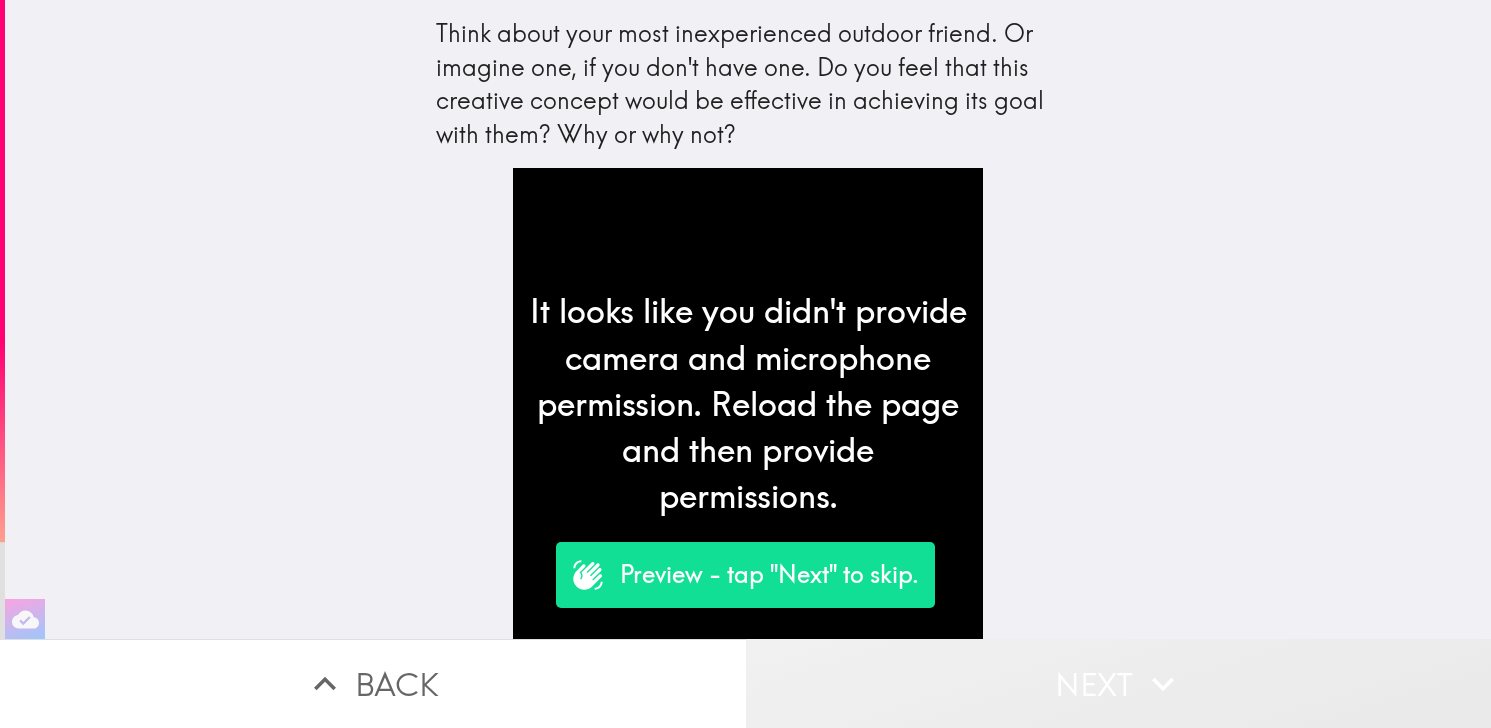 click on "Next" at bounding box center (1119, 683) 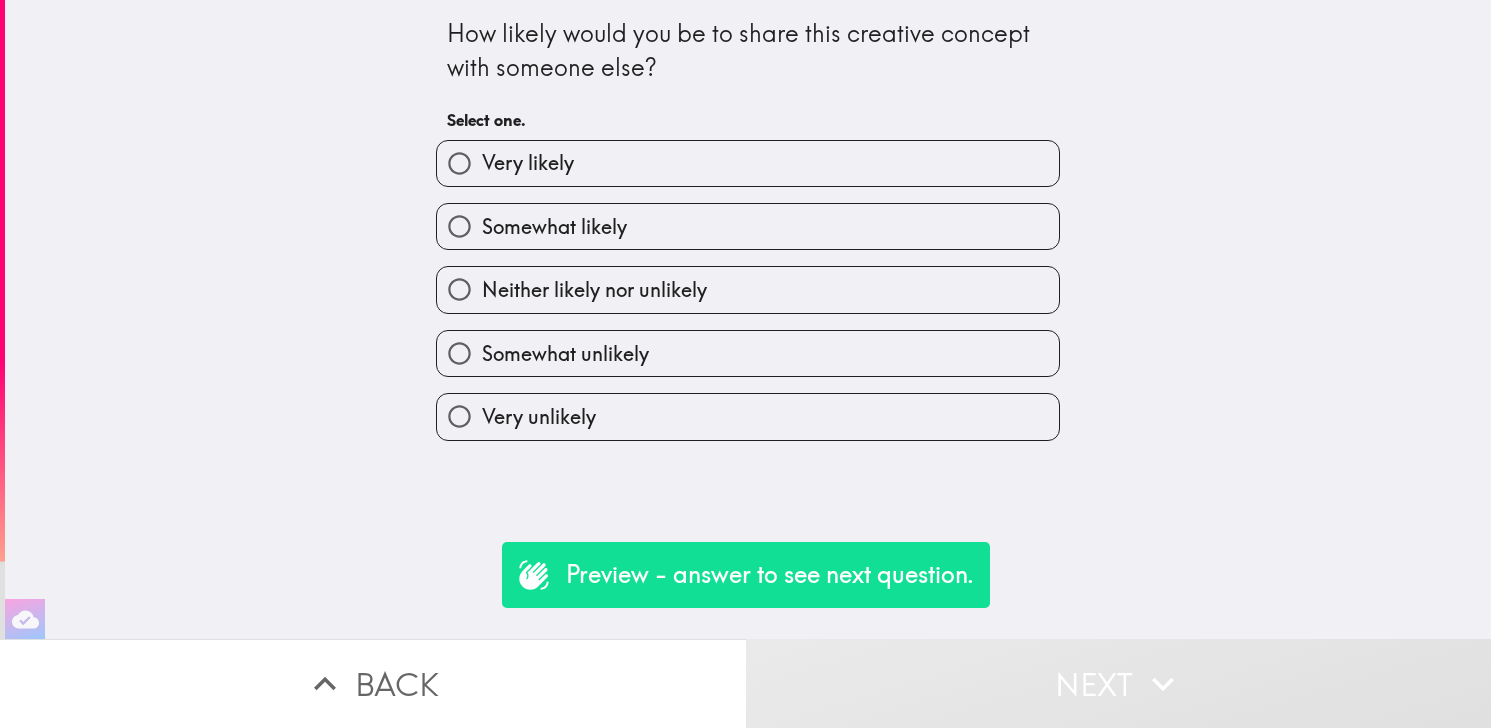 click on "Next" at bounding box center (1119, 683) 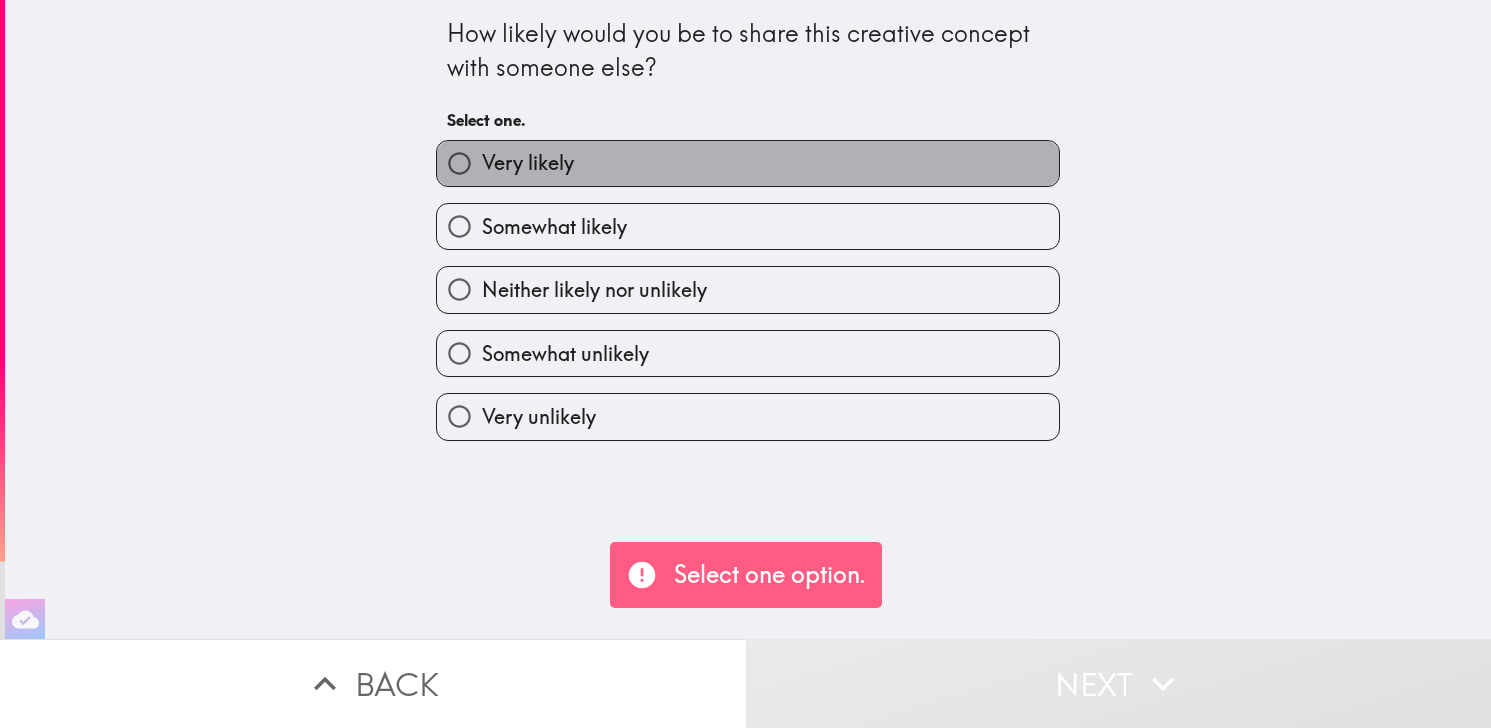 click on "Very likely" at bounding box center (748, 163) 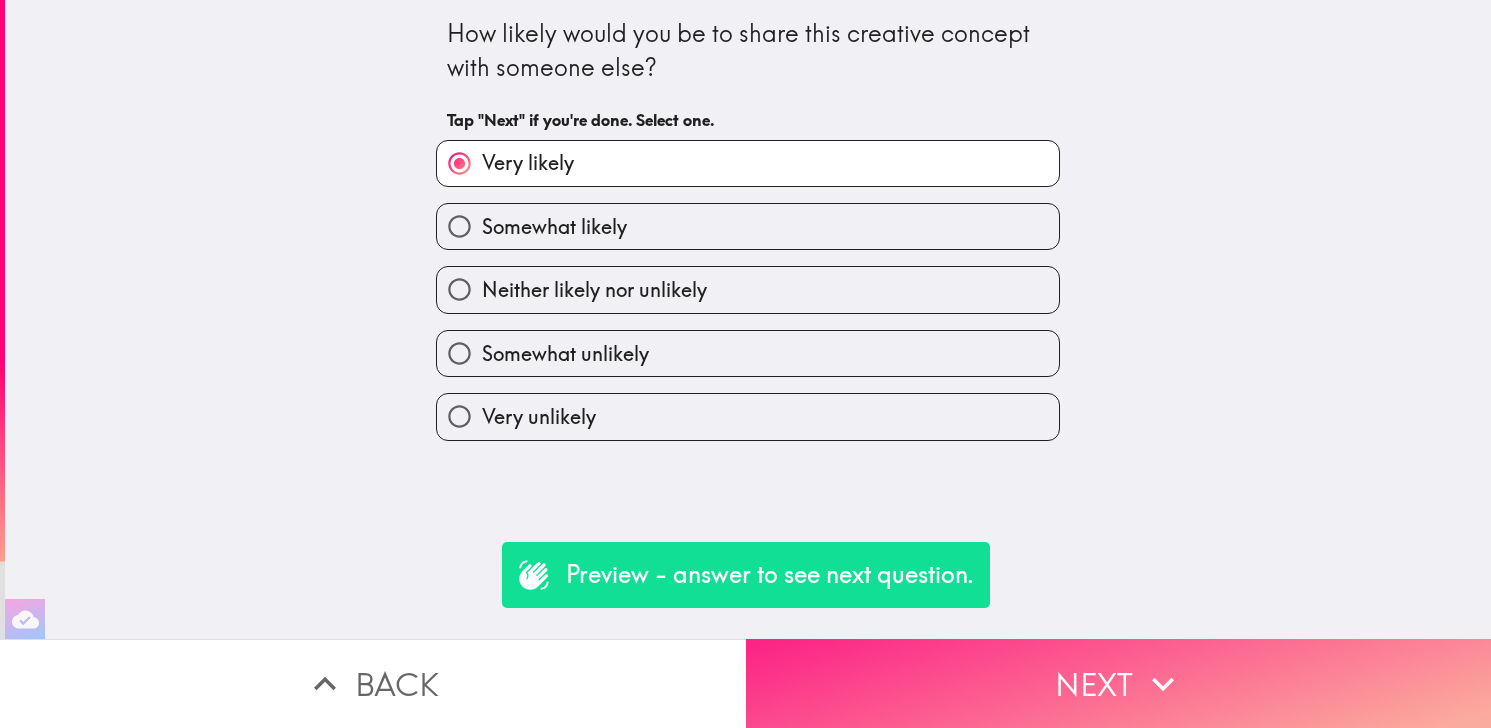 click on "Next" at bounding box center [1119, 683] 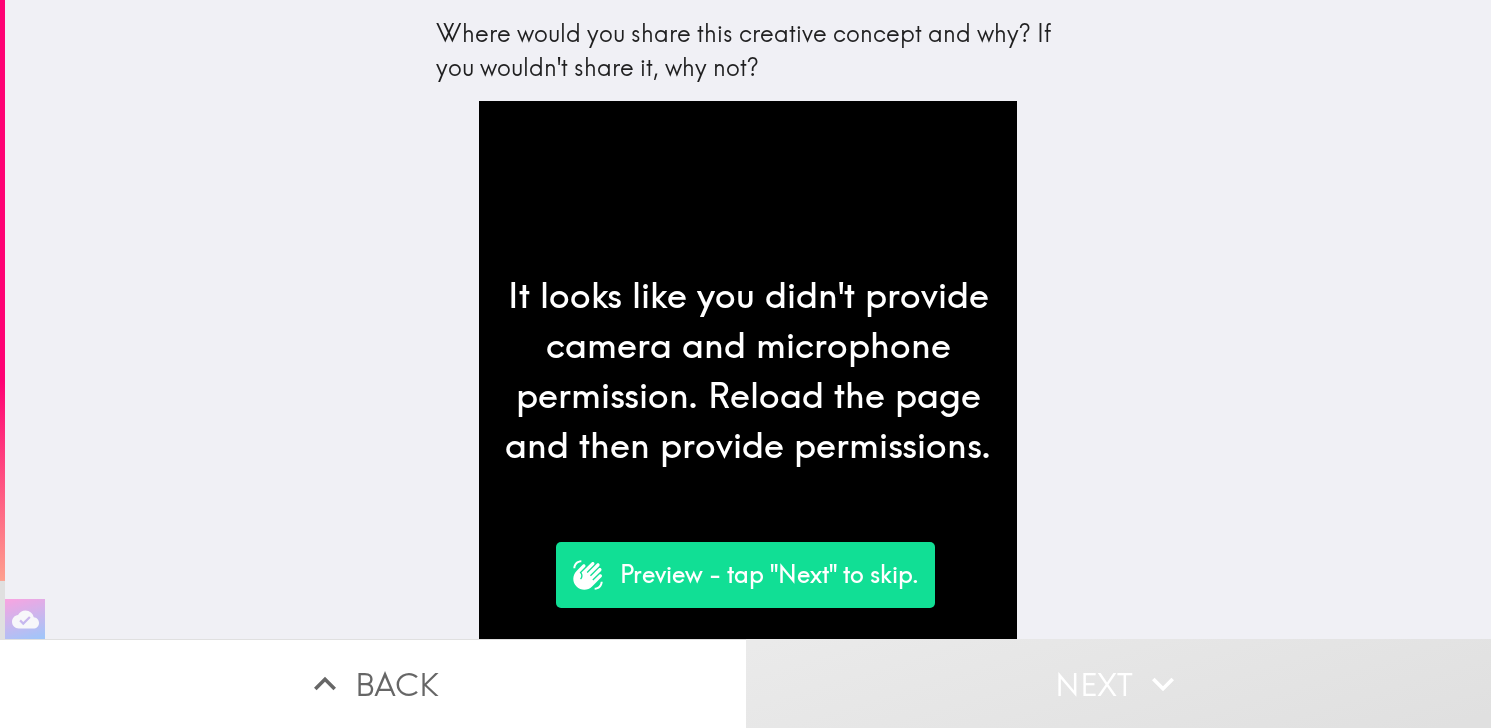 click on "Next" at bounding box center [1119, 683] 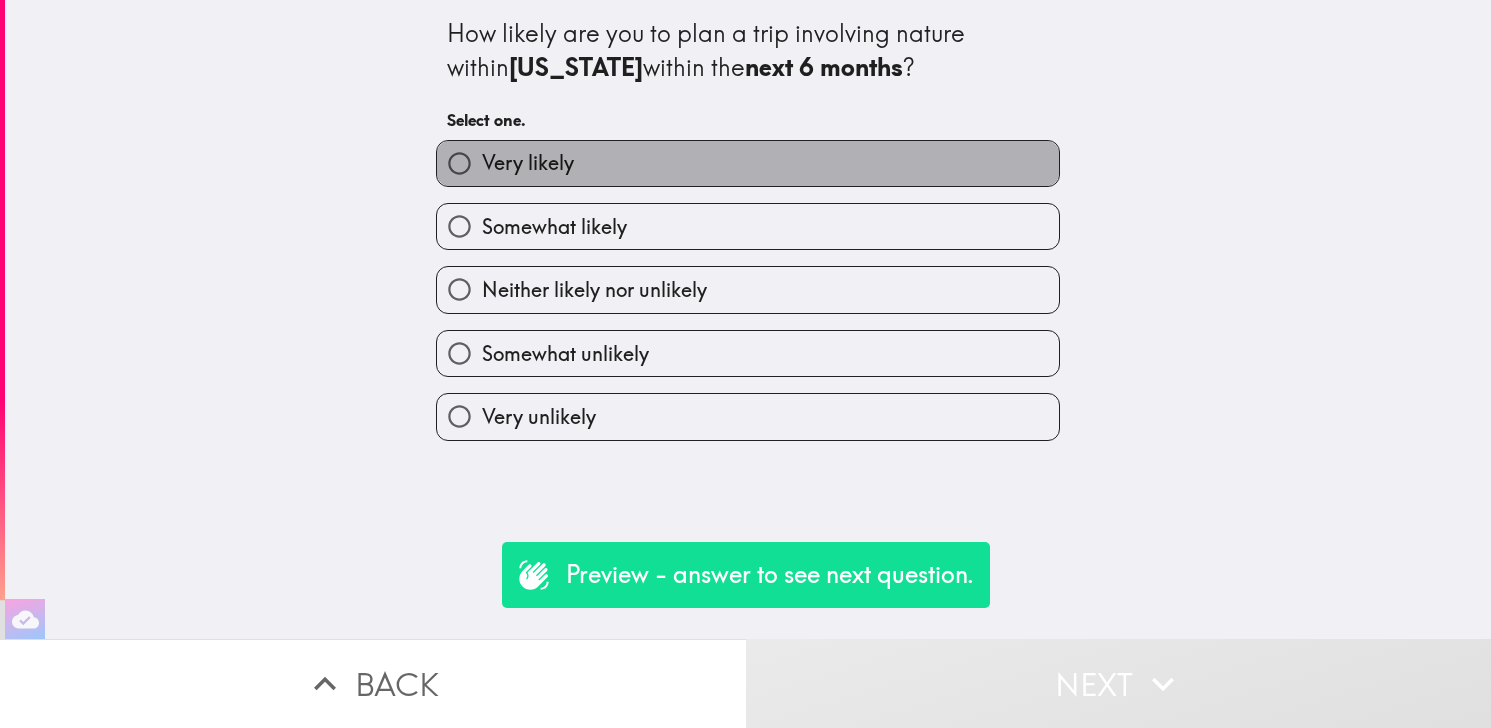 click on "Very likely" at bounding box center (748, 163) 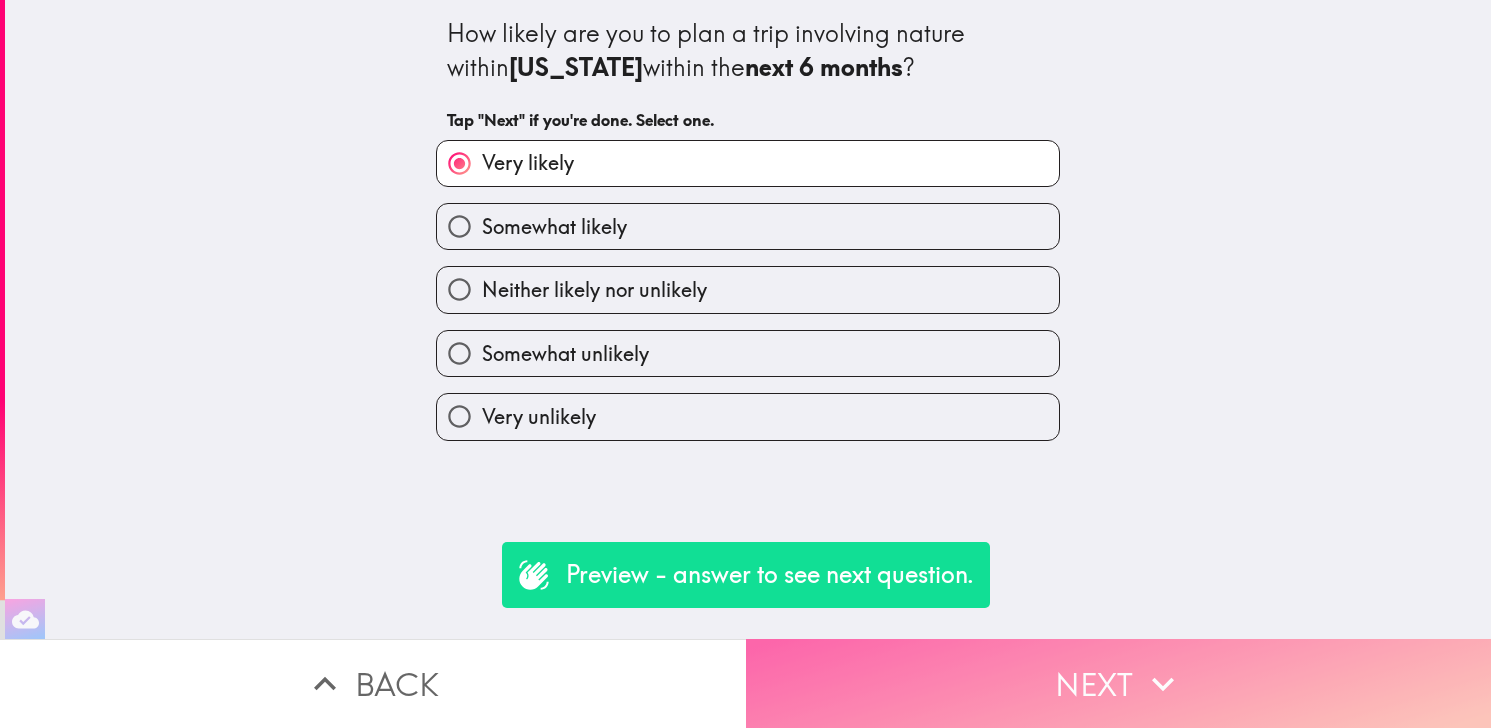 click on "Next" at bounding box center [1119, 683] 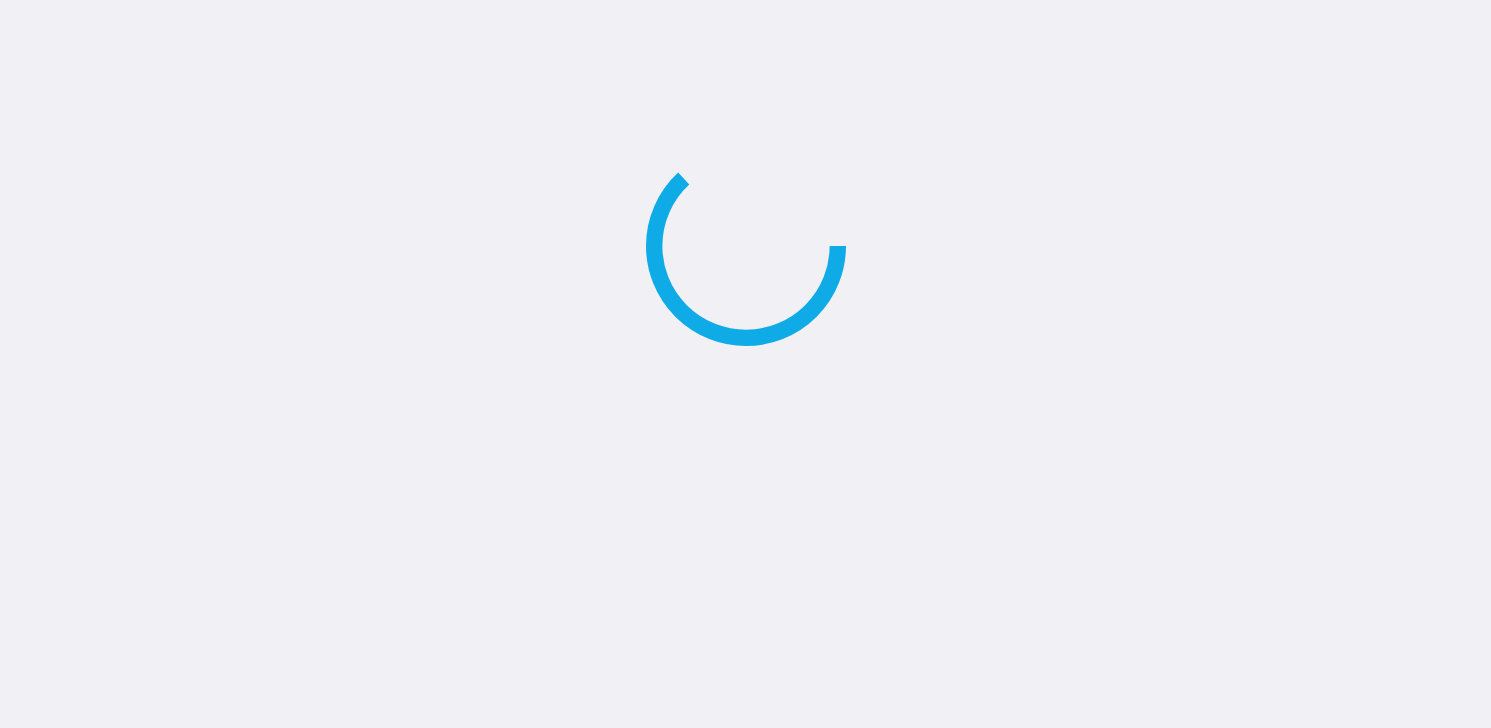 scroll, scrollTop: 0, scrollLeft: 0, axis: both 